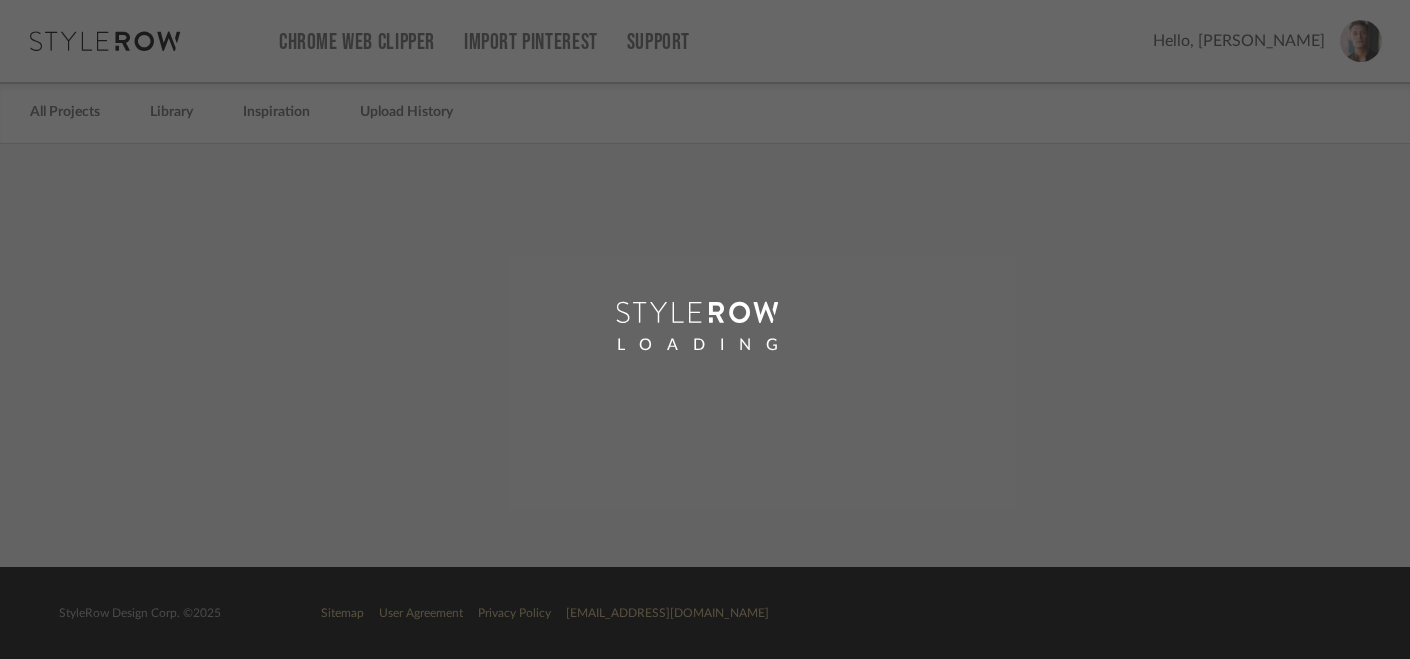 scroll, scrollTop: 0, scrollLeft: 0, axis: both 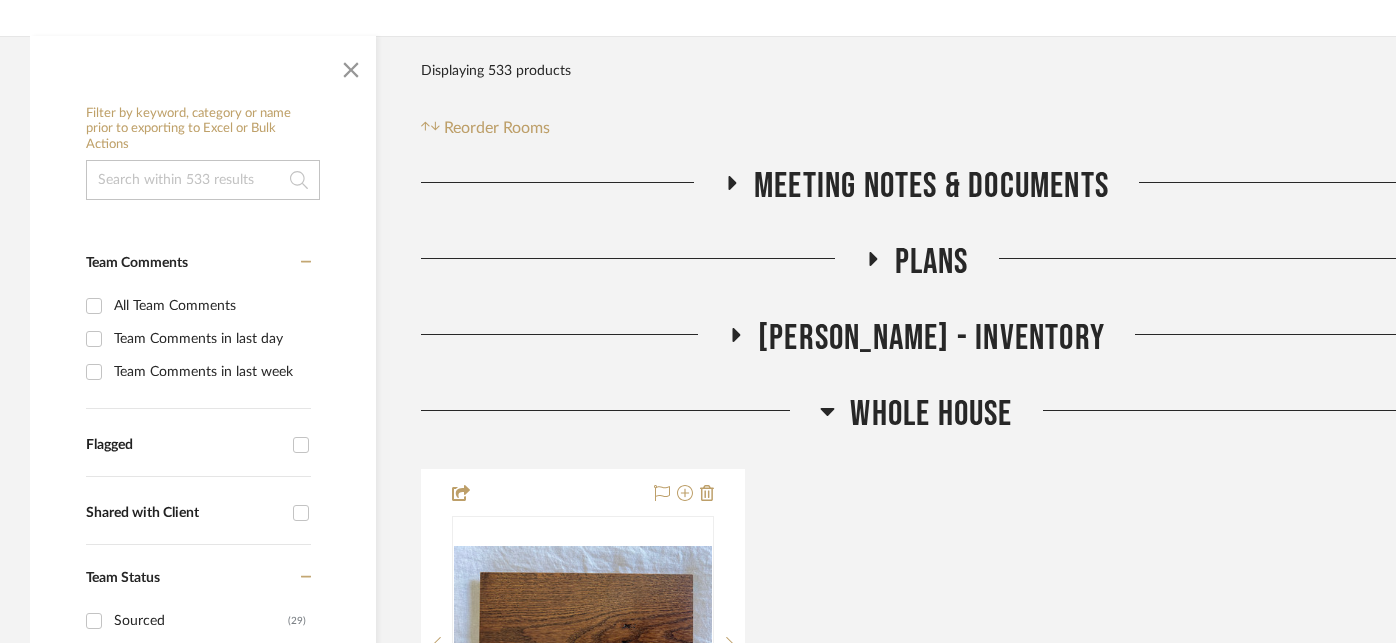 click on "Whole House" 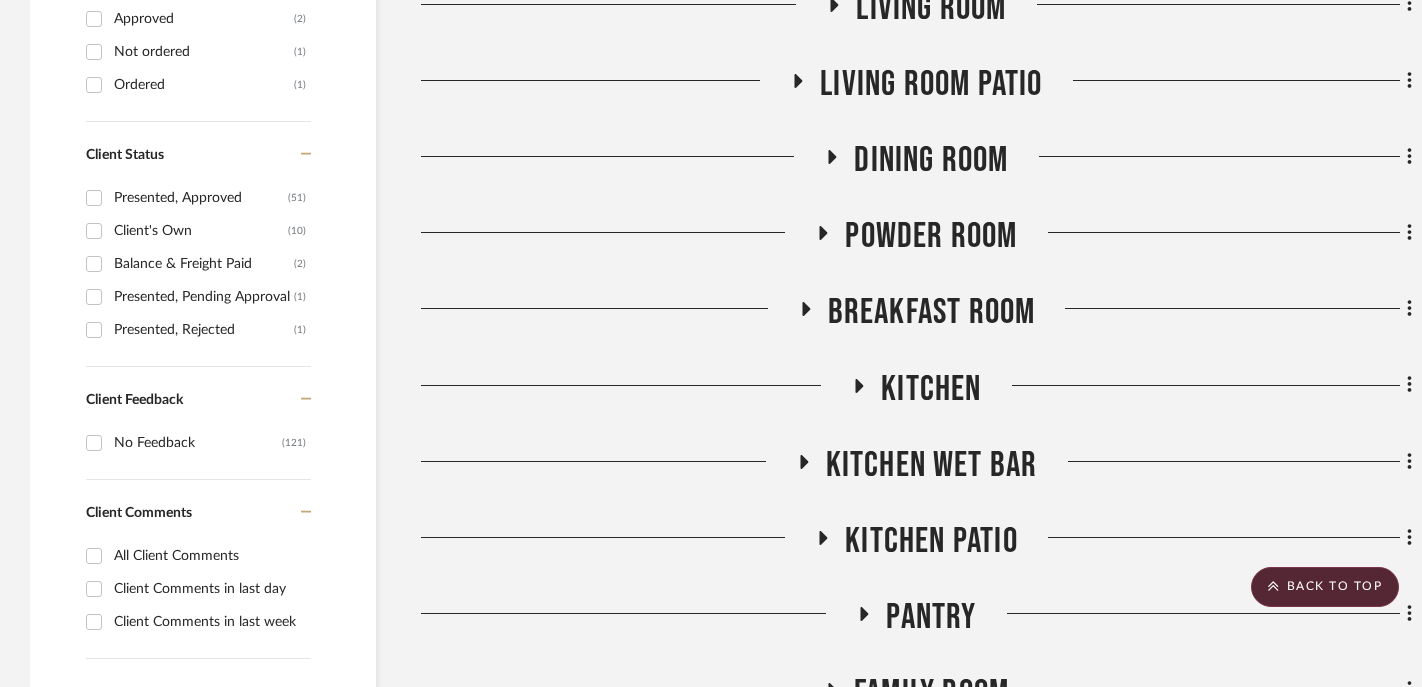 scroll, scrollTop: 942, scrollLeft: 0, axis: vertical 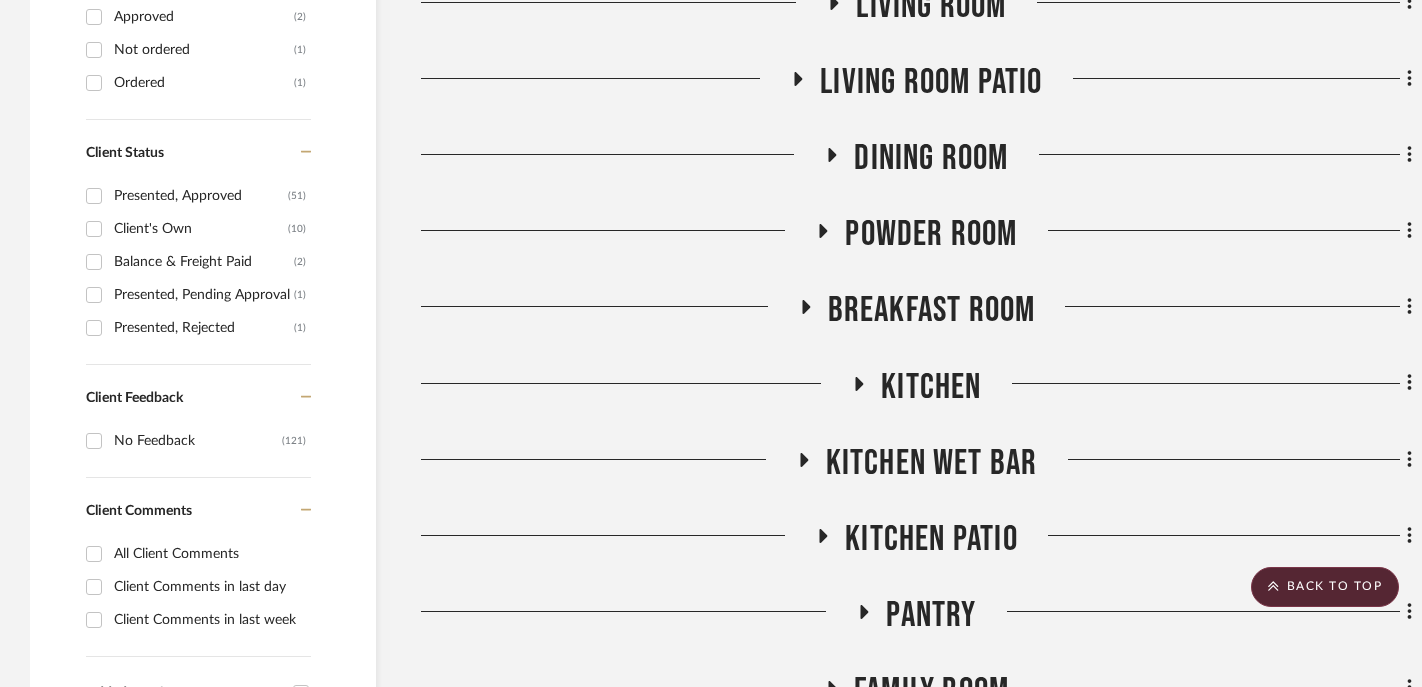 click on "Kitchen" 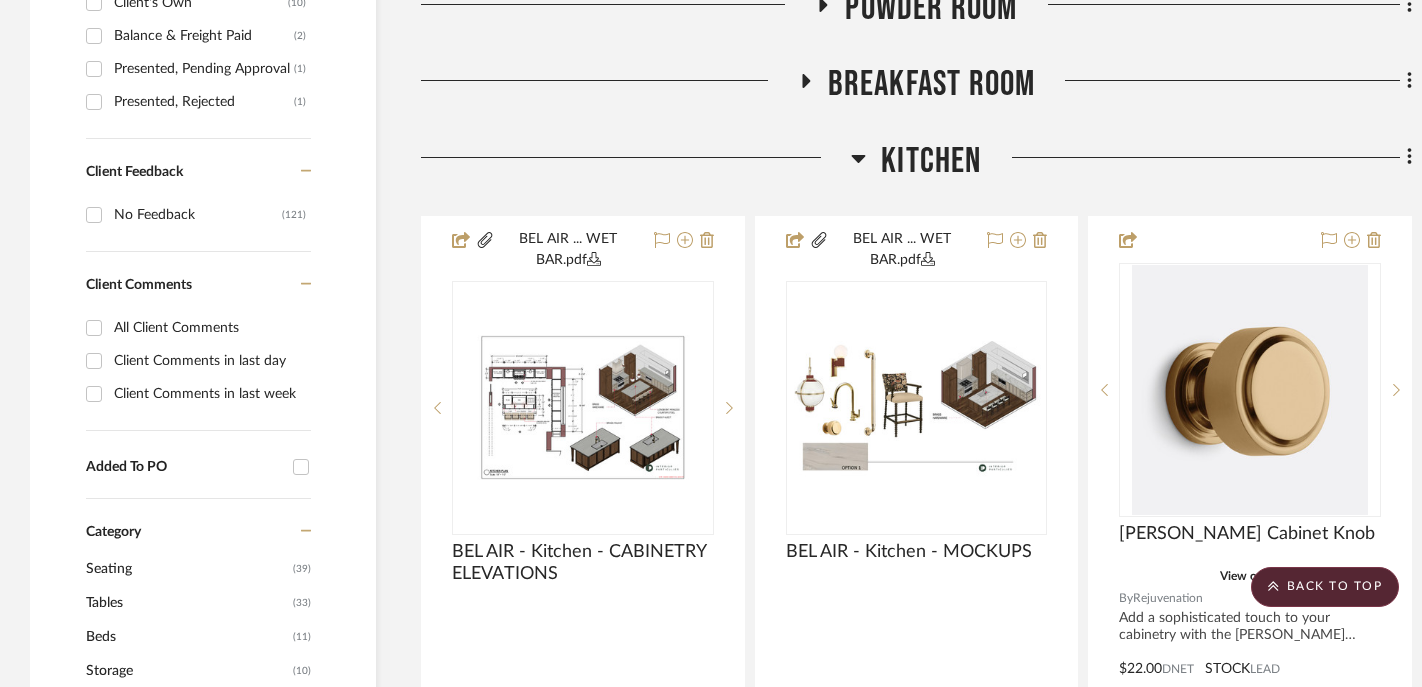 scroll, scrollTop: 1152, scrollLeft: 0, axis: vertical 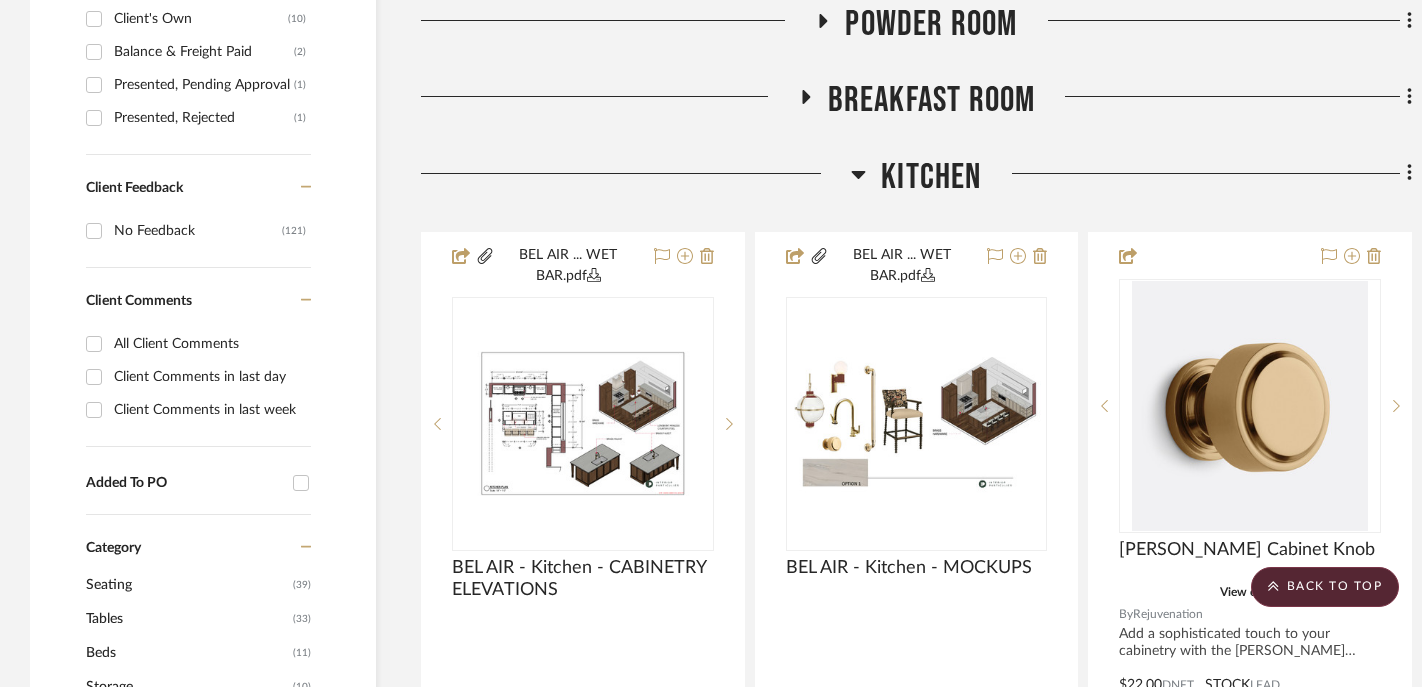click on "Kitchen" 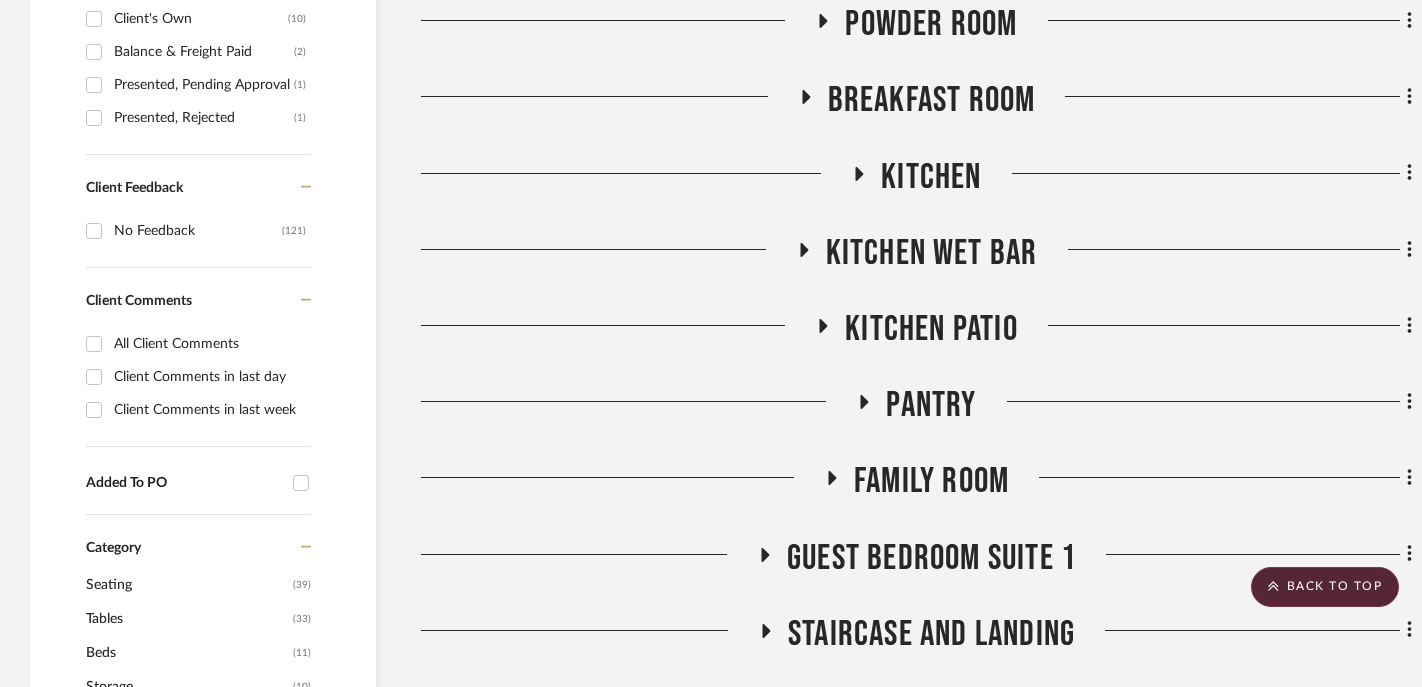 click on "Kitchen Wet Bar" 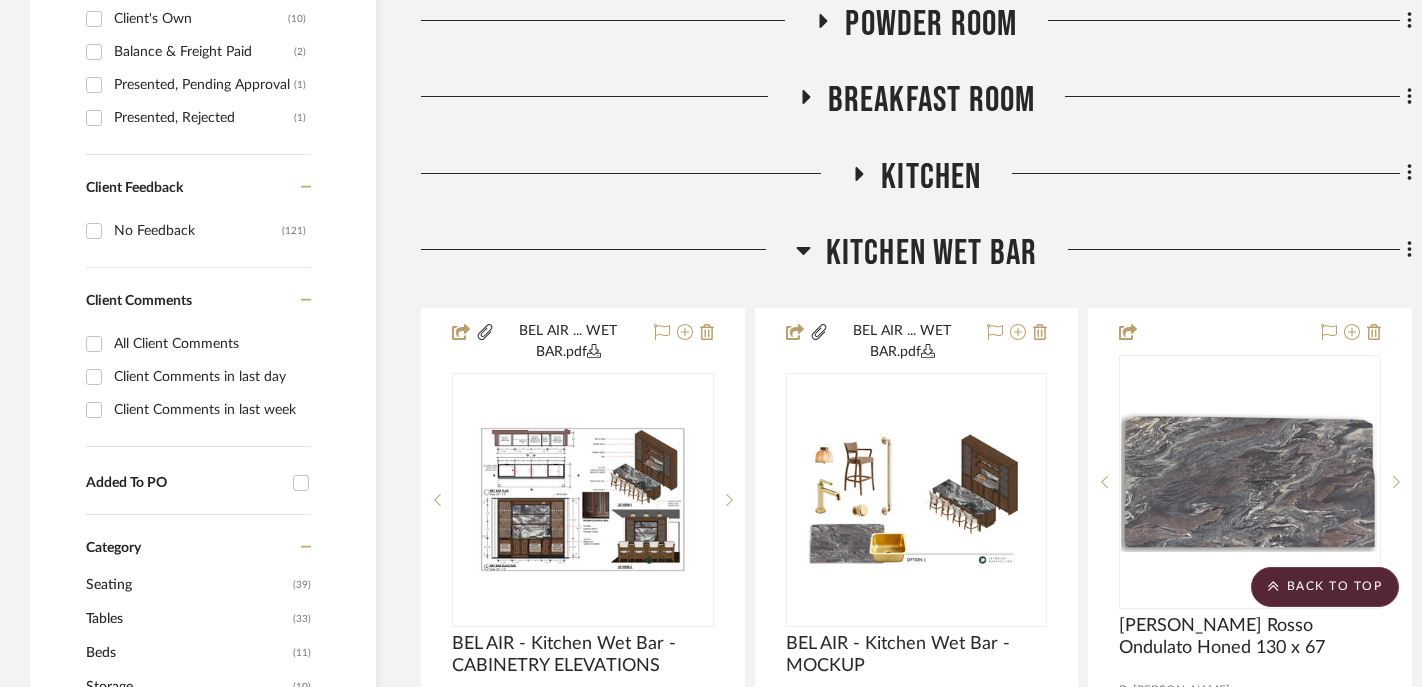 click on "Kitchen Wet Bar" 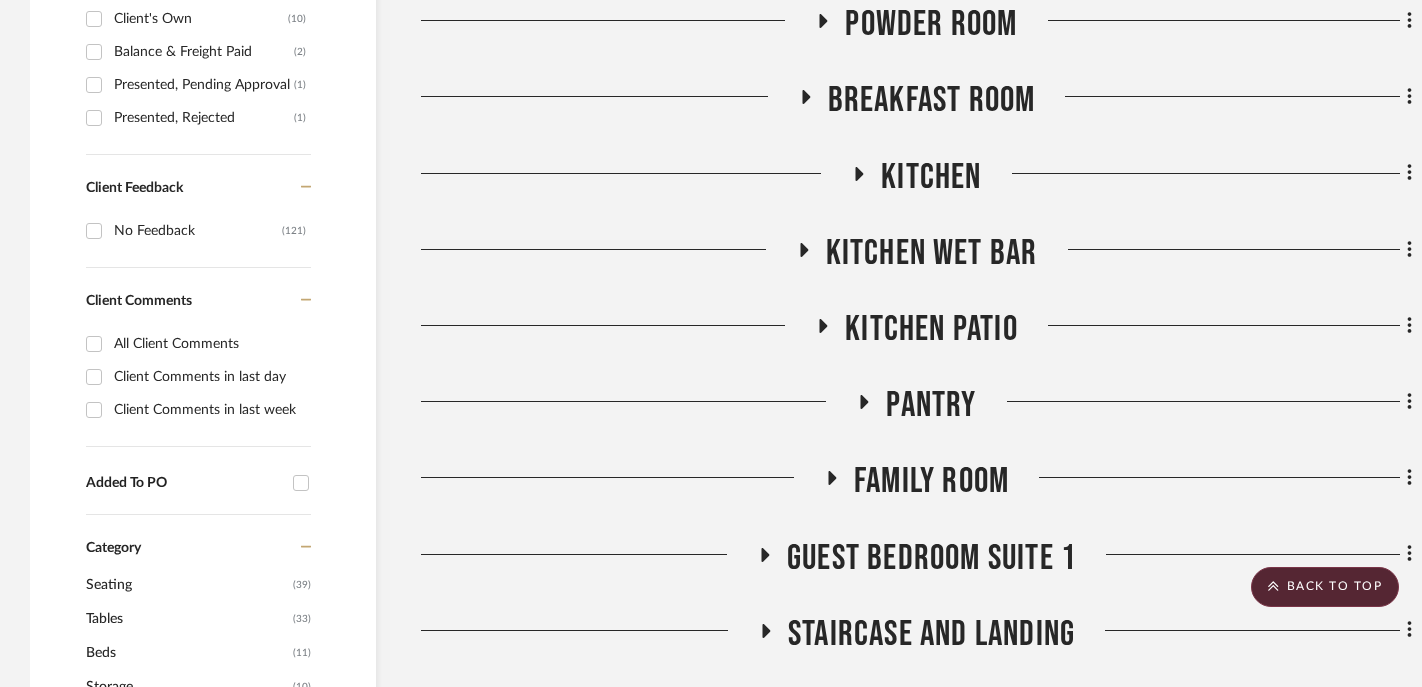 click on "Kitchen Wet Bar" 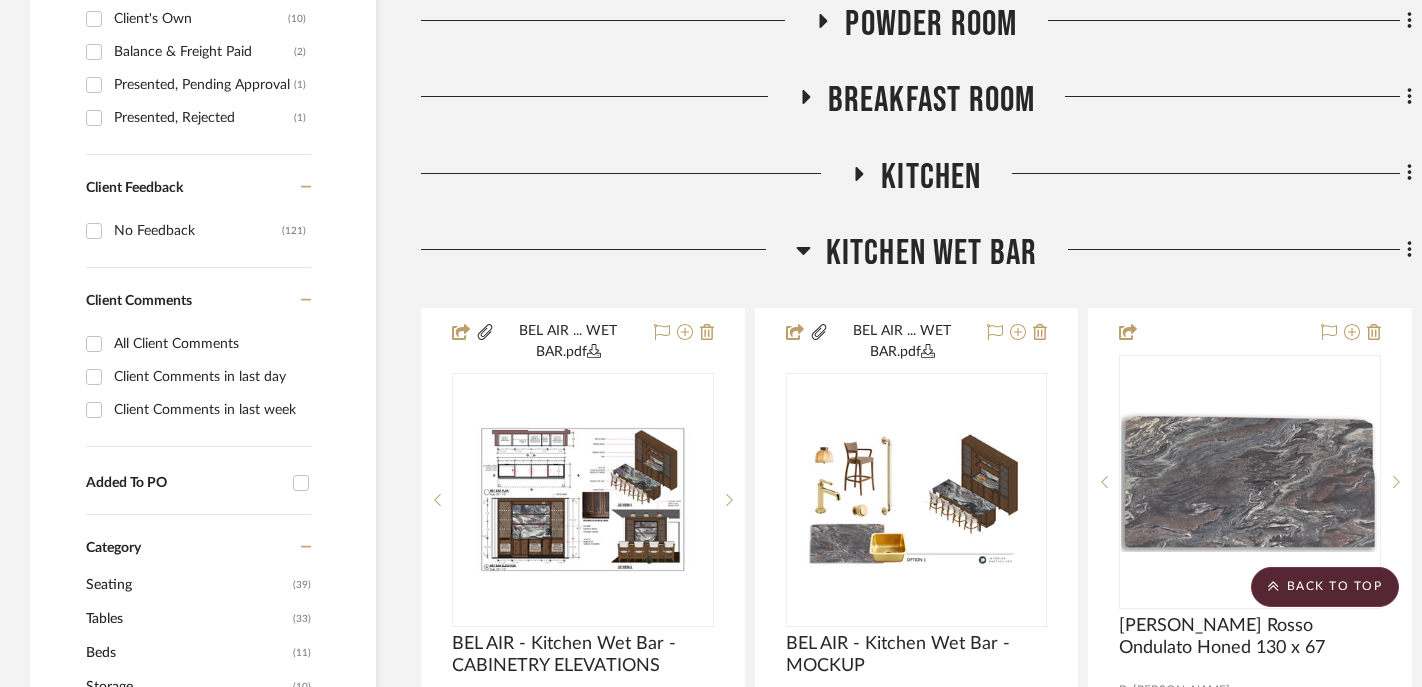 click on "Kitchen Wet Bar" 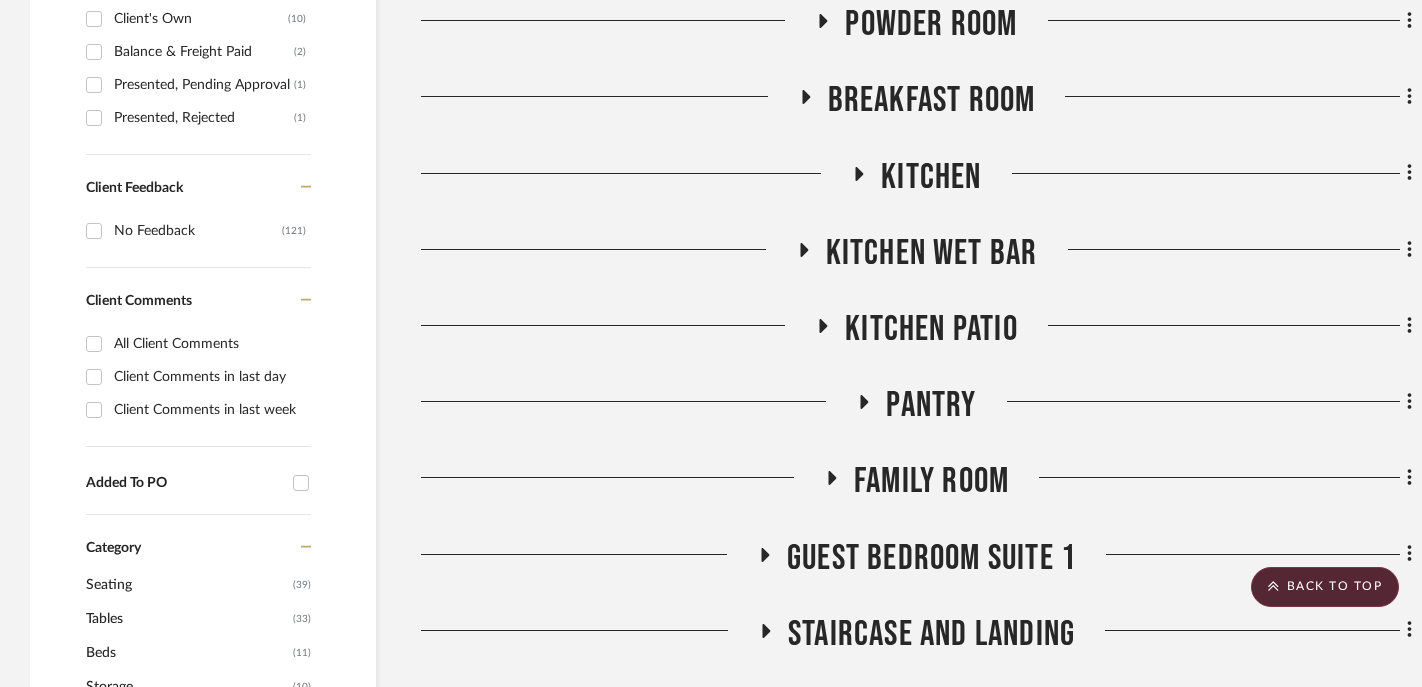 click on "Kitchen Wet Bar" 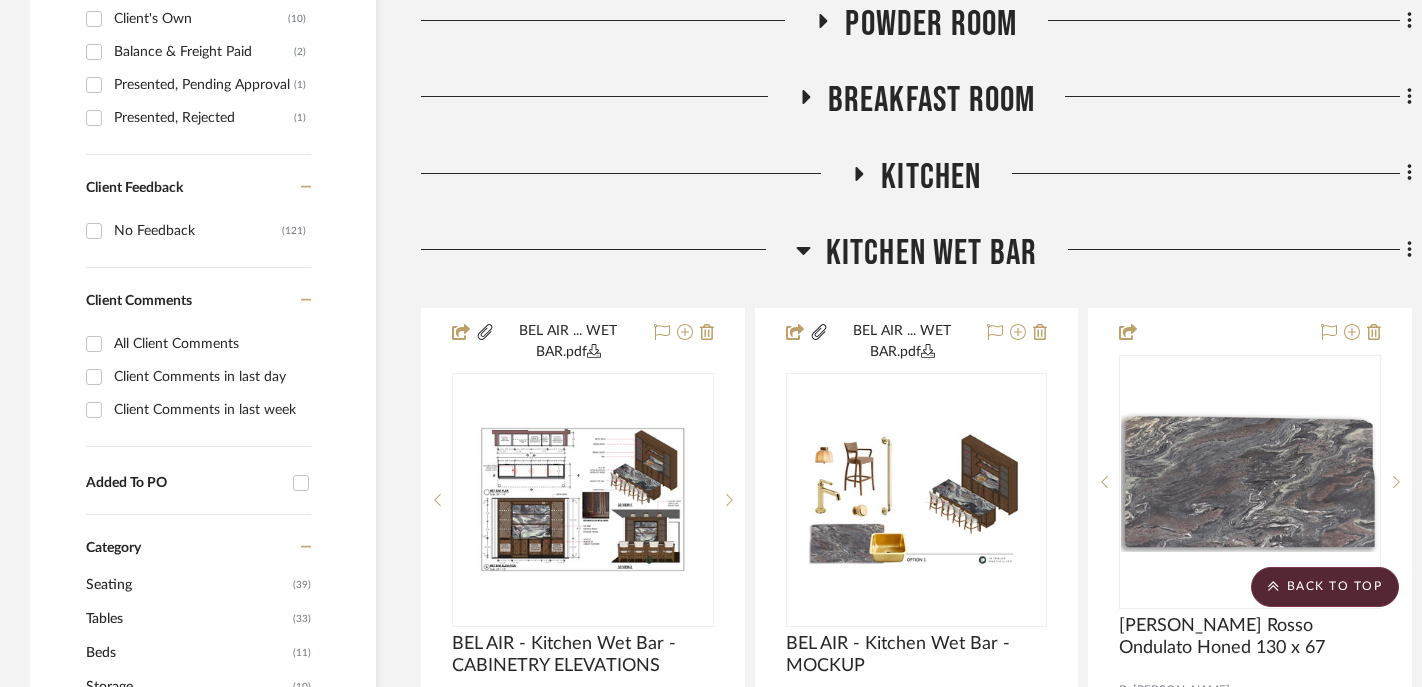 click on "Kitchen Wet Bar" 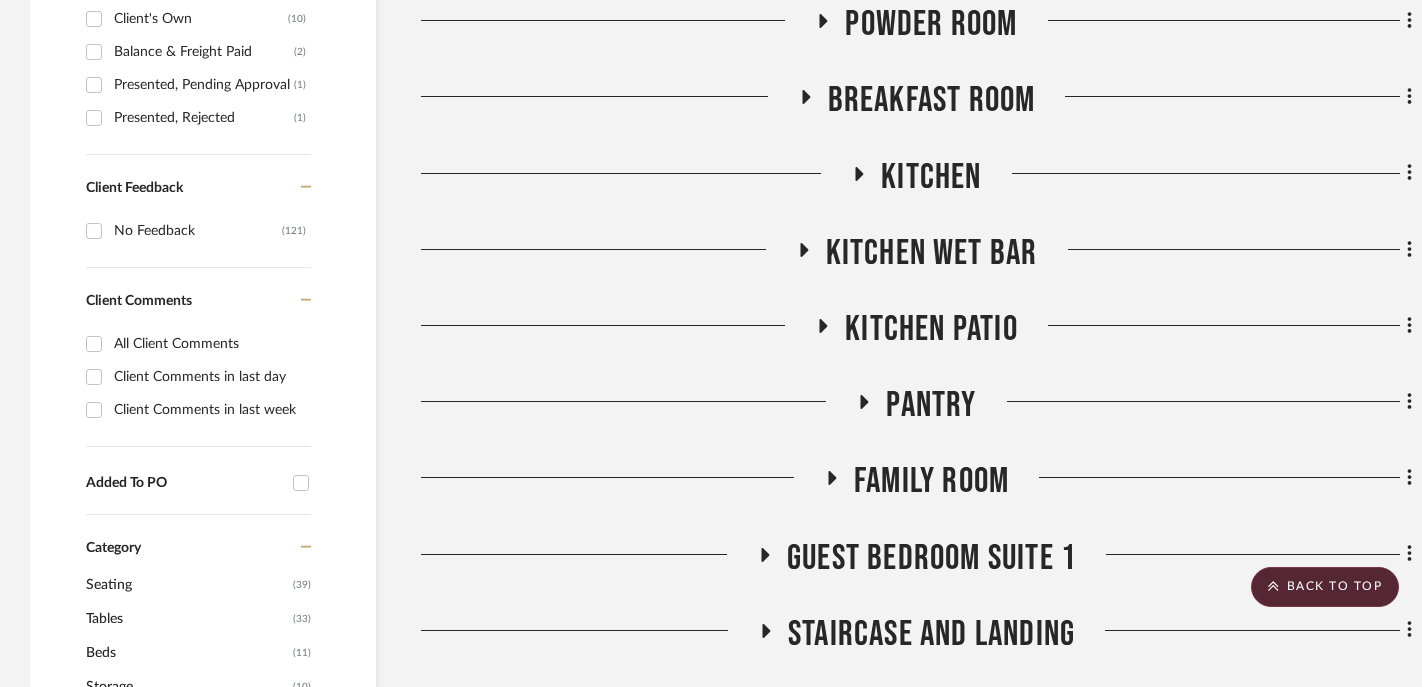 click on "Breakfast Room" 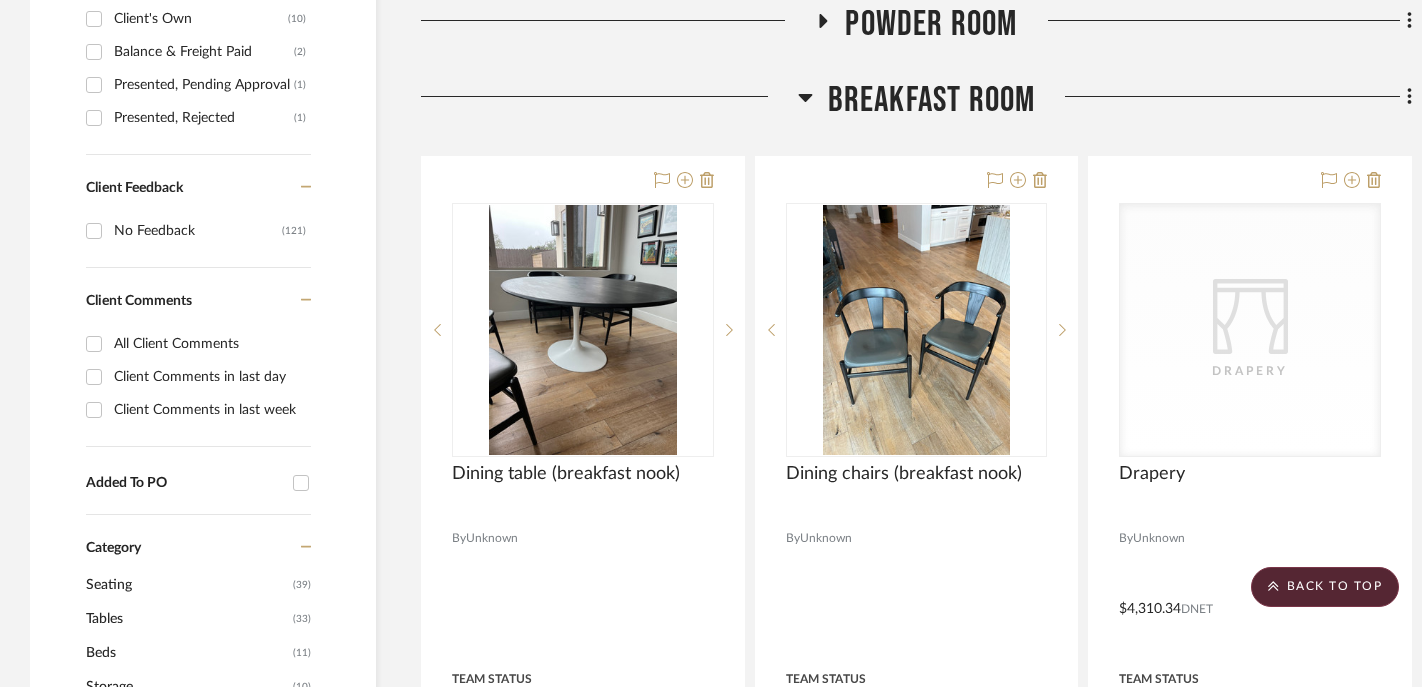 click on "Breakfast Room" 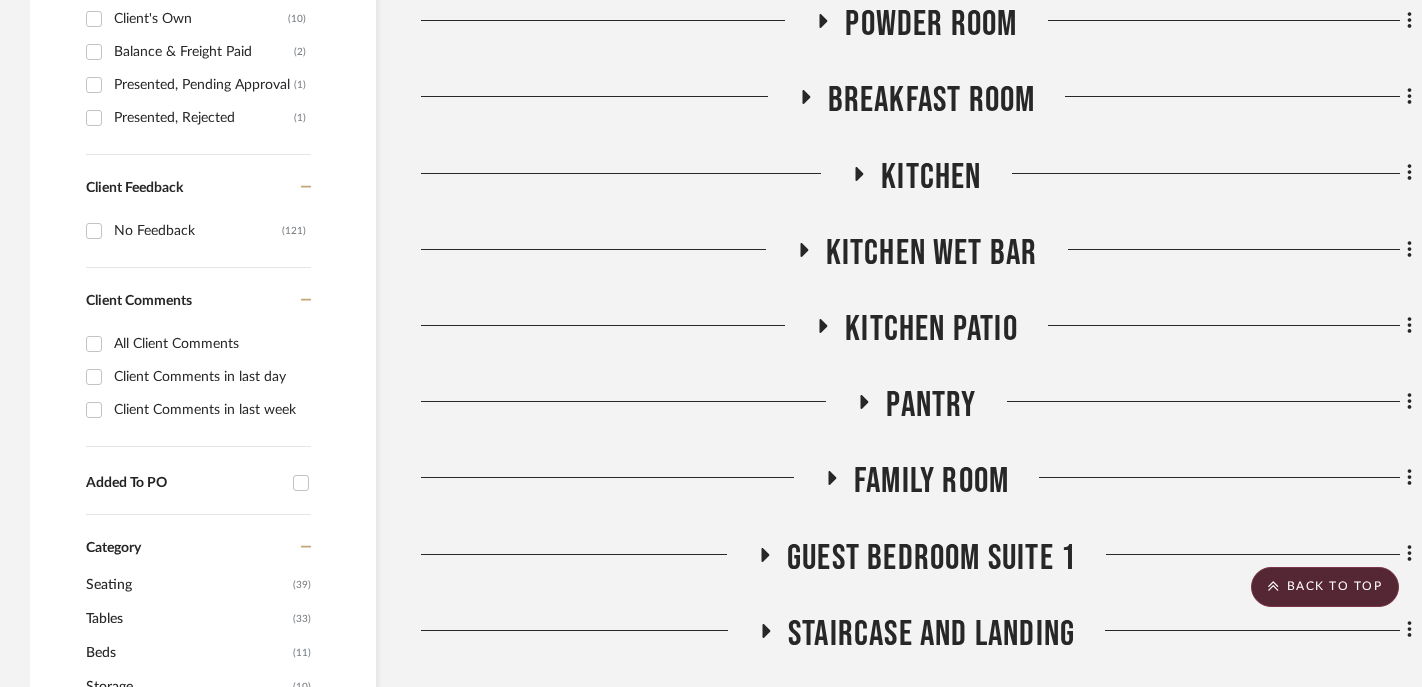 click on "Kitchen Patio" 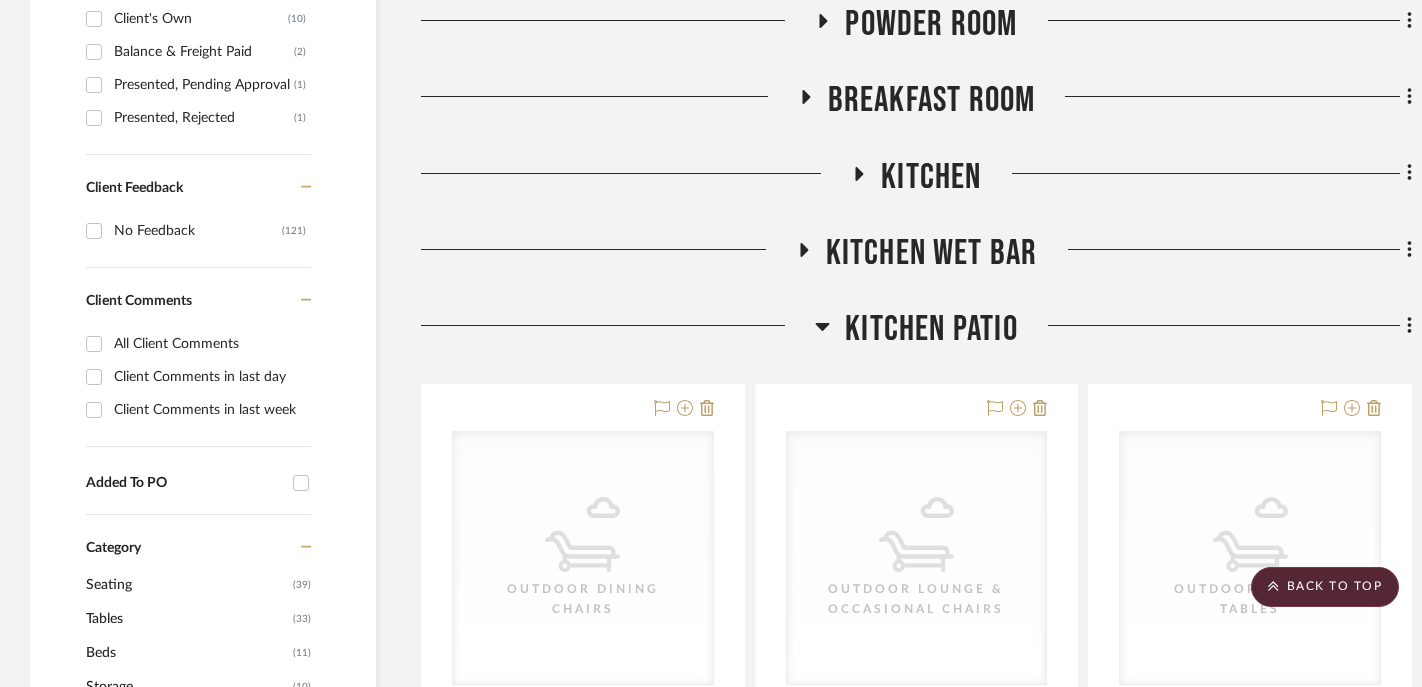 click on "Kitchen Patio" 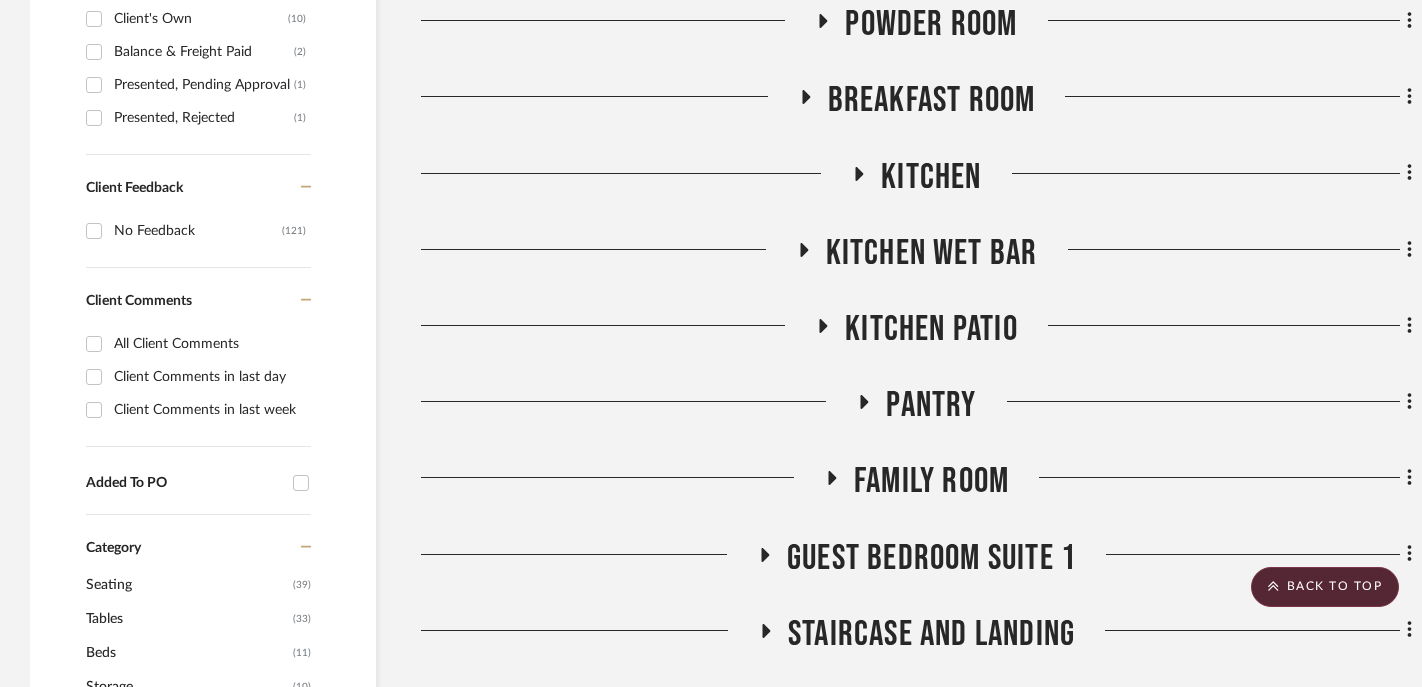 click on "Kitchen Wet Bar" 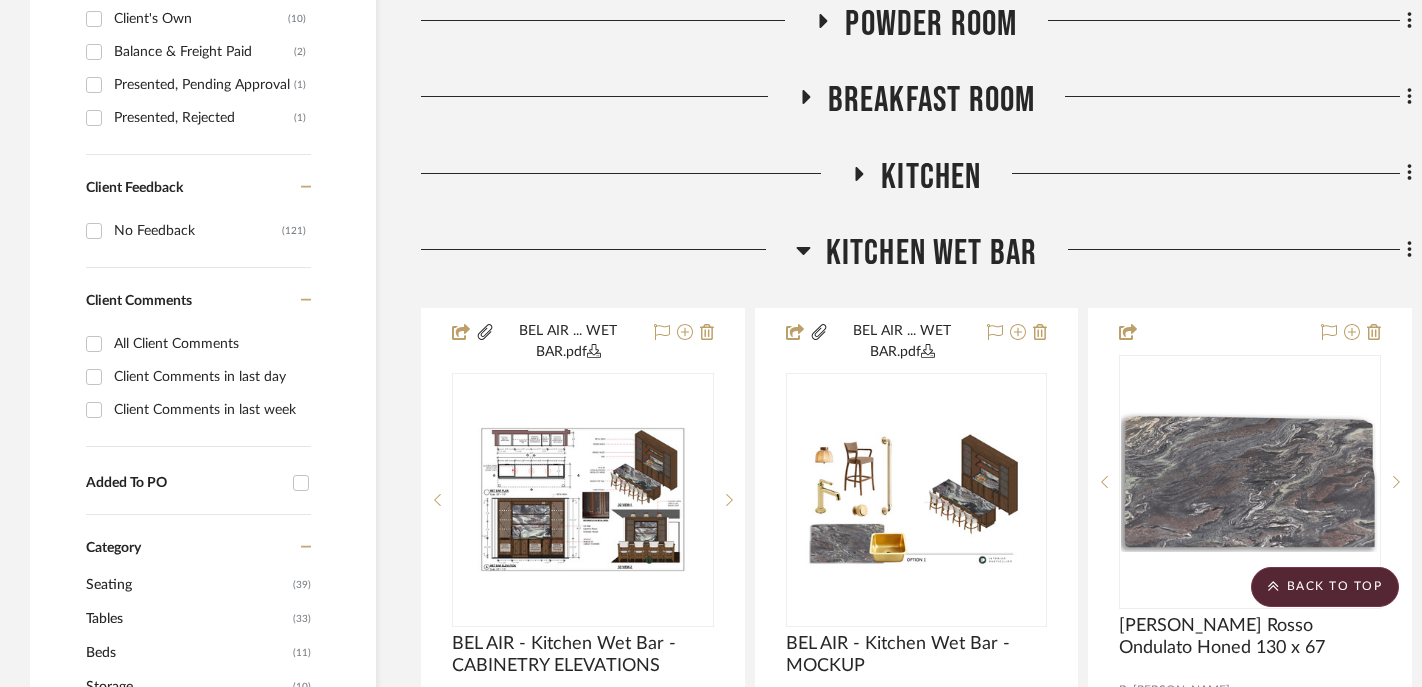 click on "Kitchen Wet Bar" 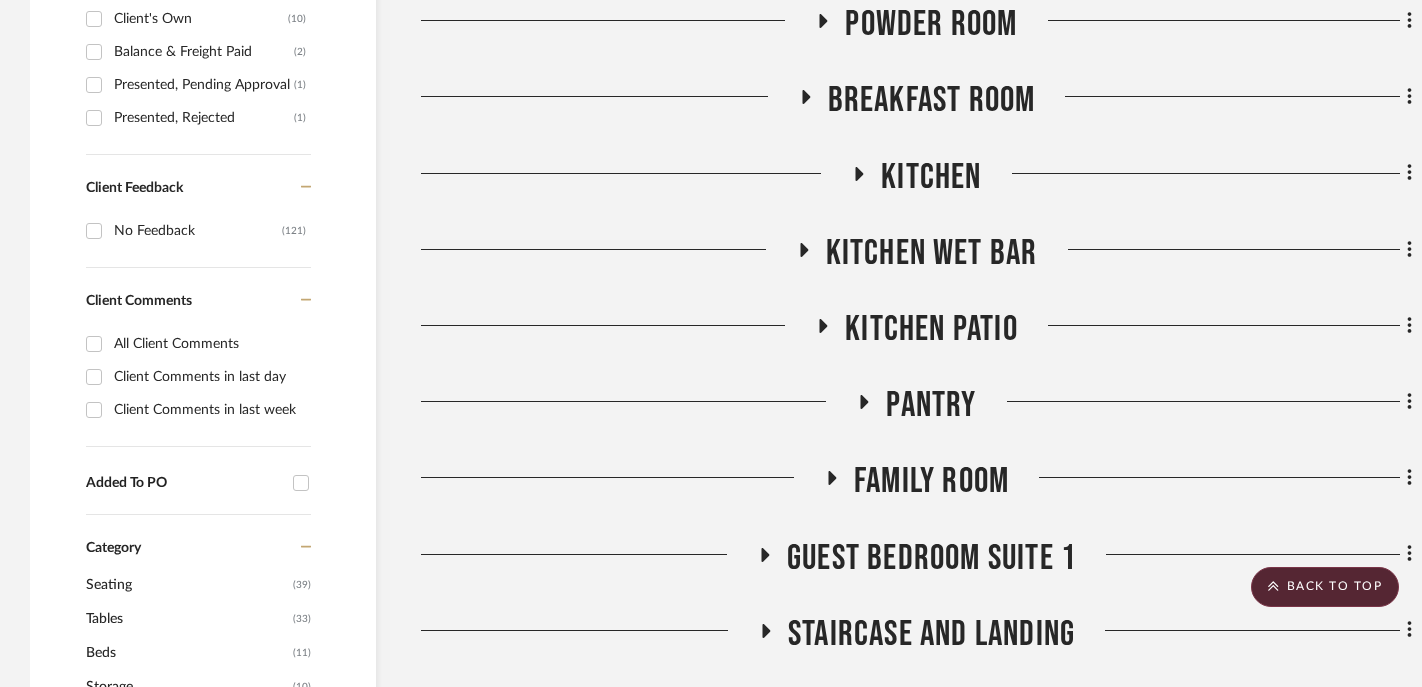 click on "Kitchen Wet Bar" 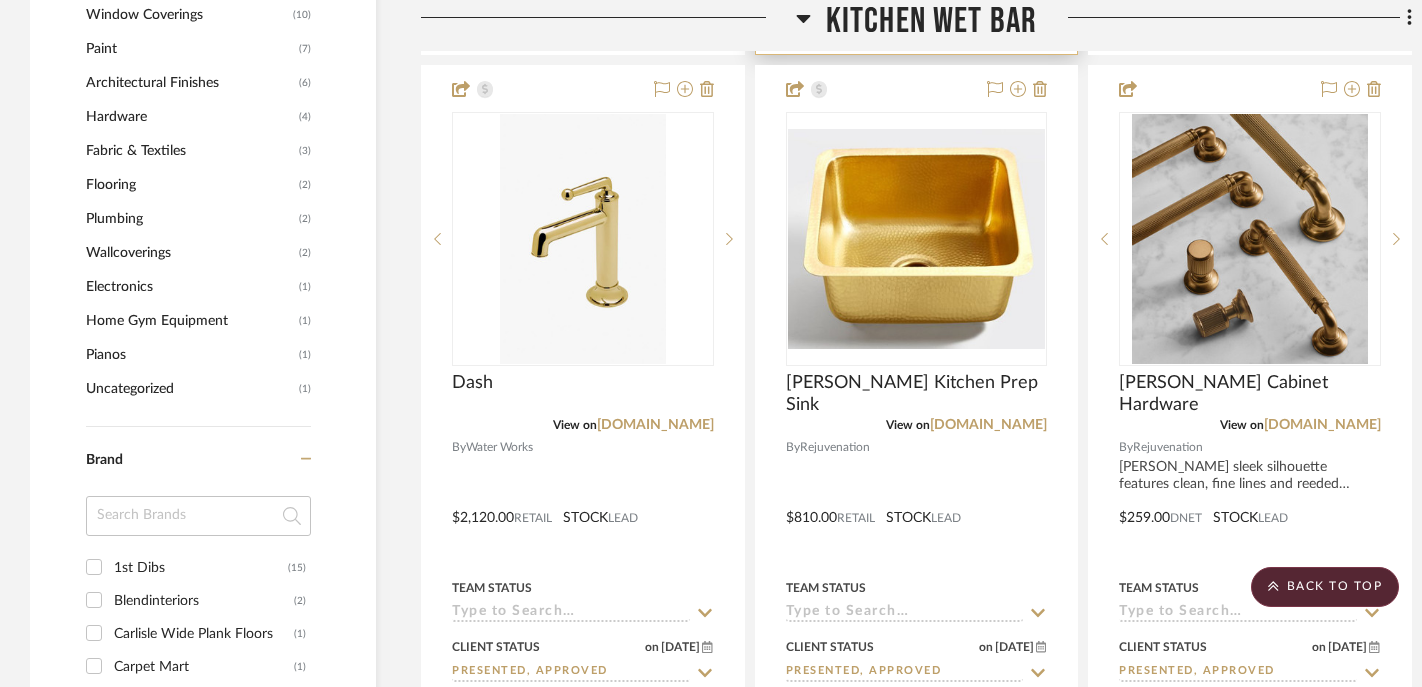 scroll, scrollTop: 2342, scrollLeft: 0, axis: vertical 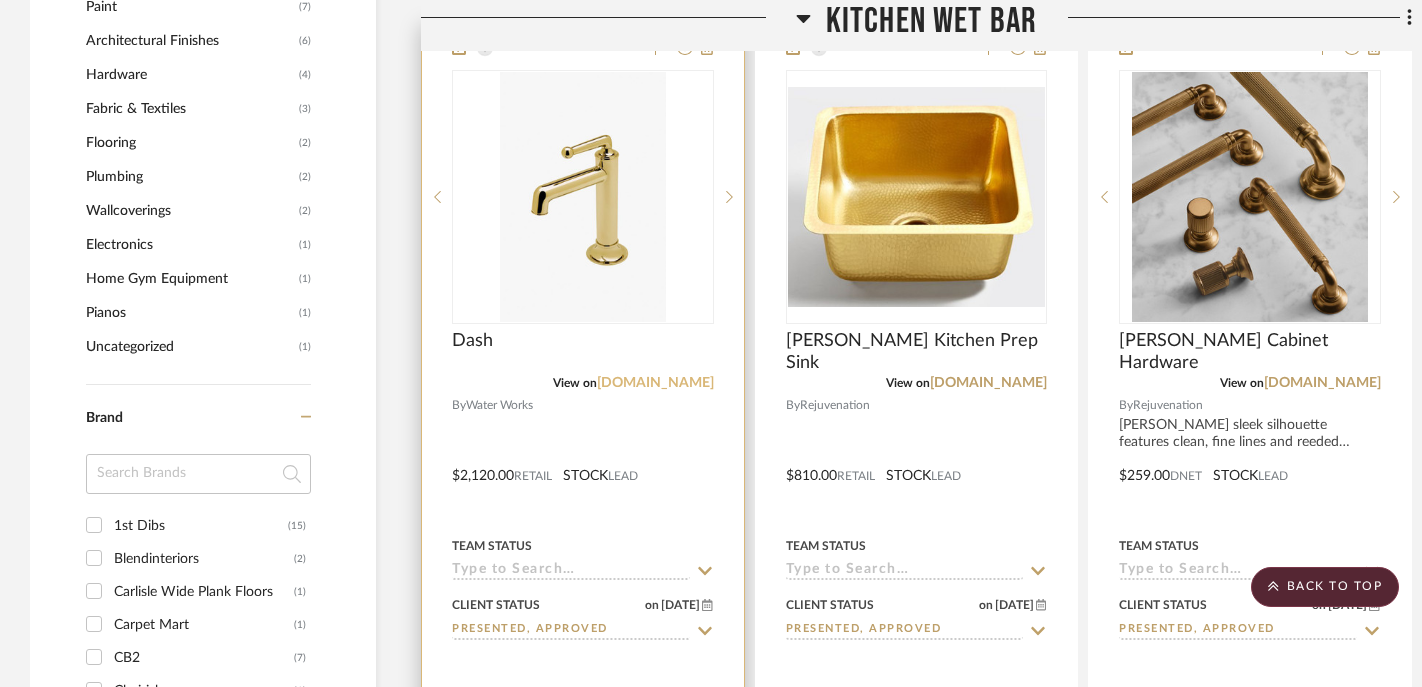 click on "[DOMAIN_NAME]" at bounding box center (655, 383) 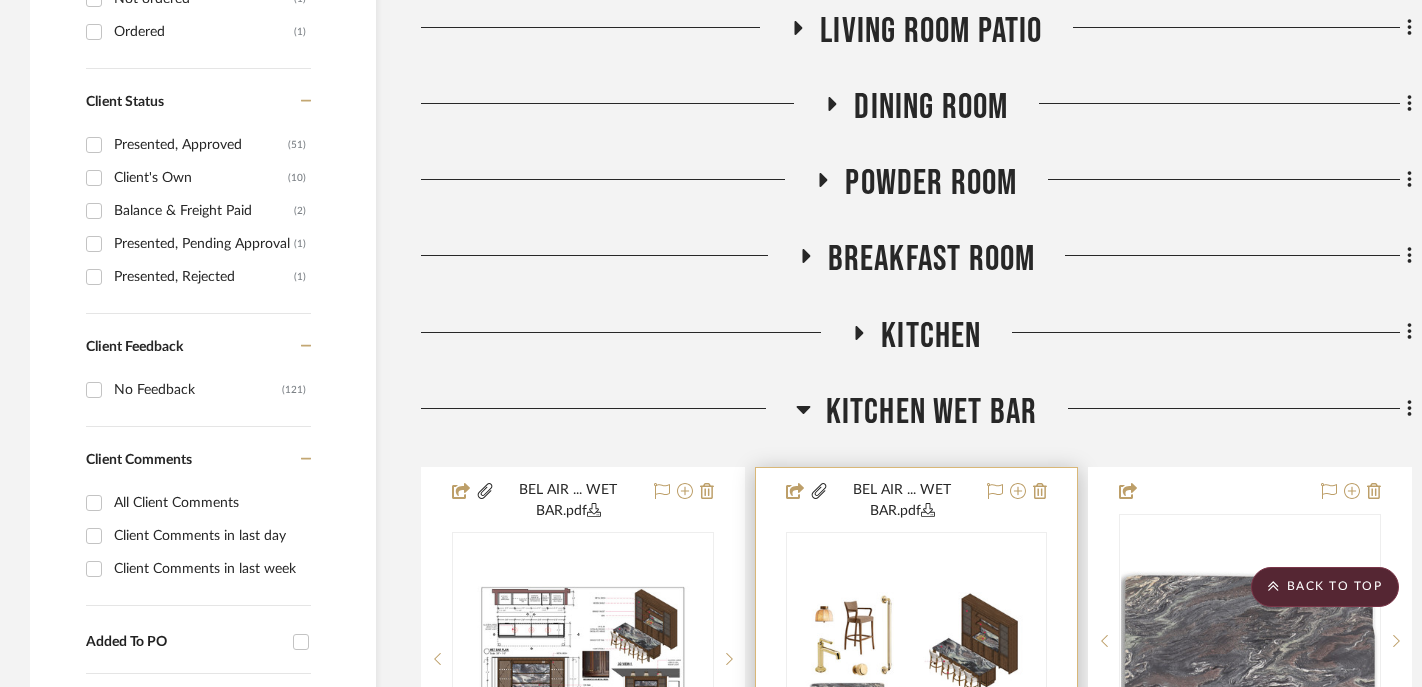 scroll, scrollTop: 994, scrollLeft: 0, axis: vertical 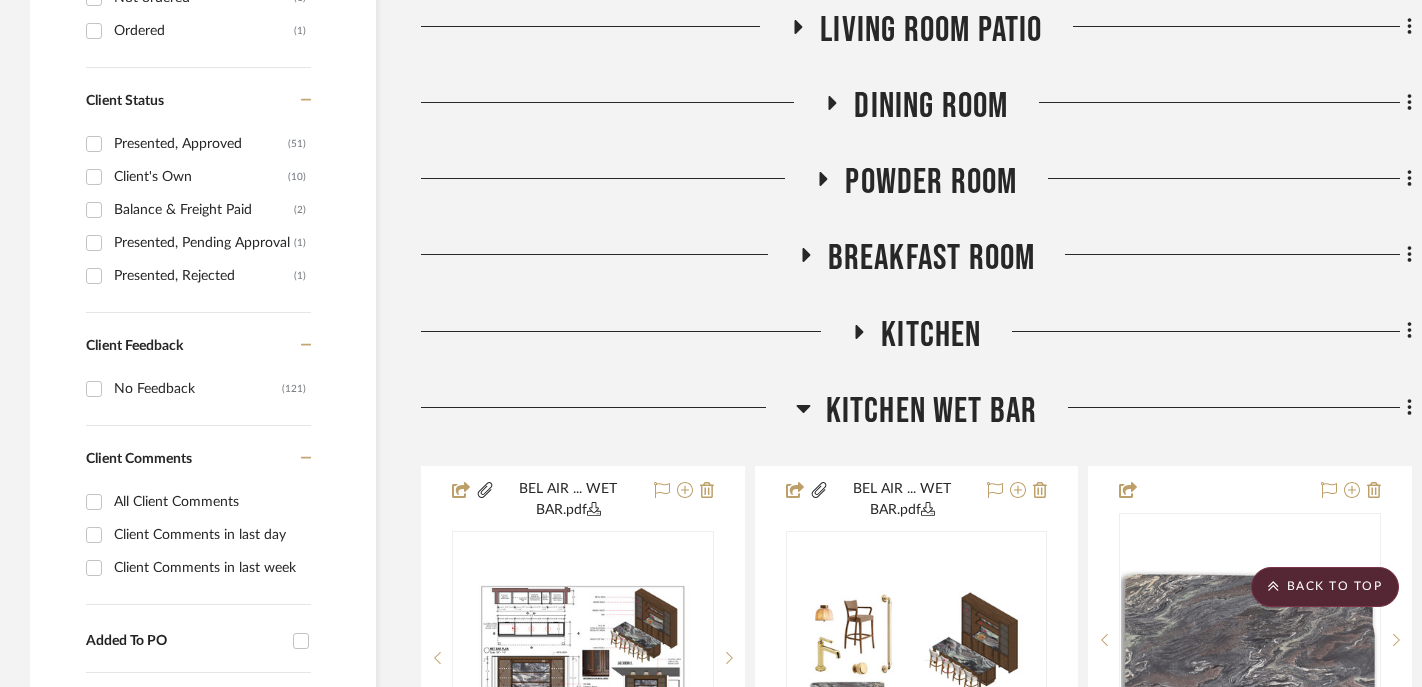 click on "Kitchen Wet Bar" 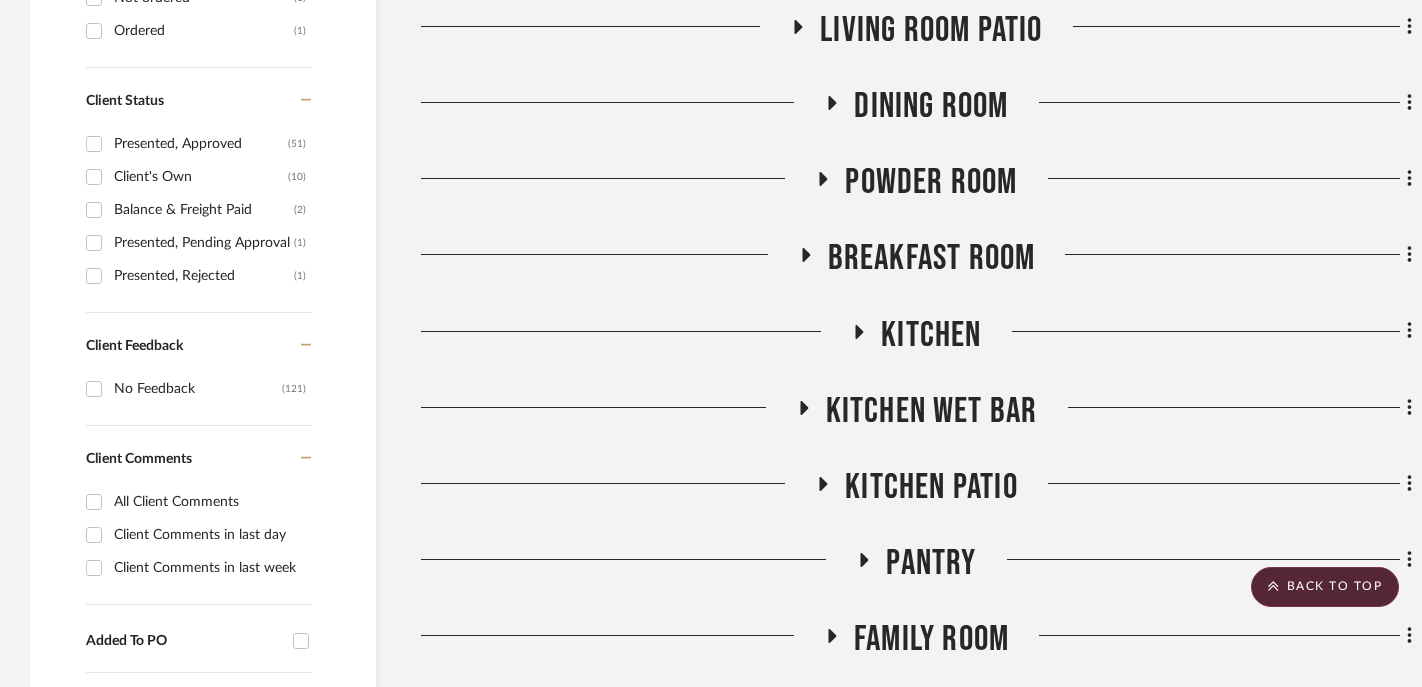 click on "Kitchen" 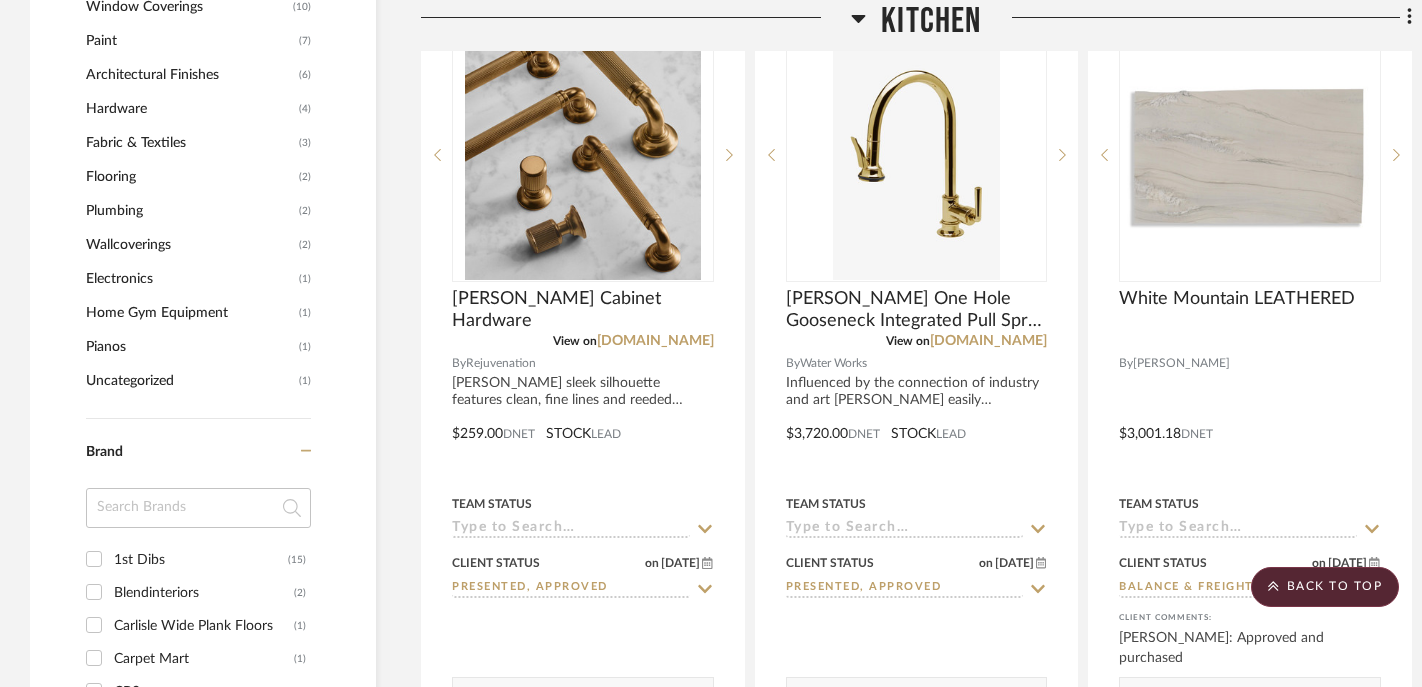scroll, scrollTop: 2309, scrollLeft: 0, axis: vertical 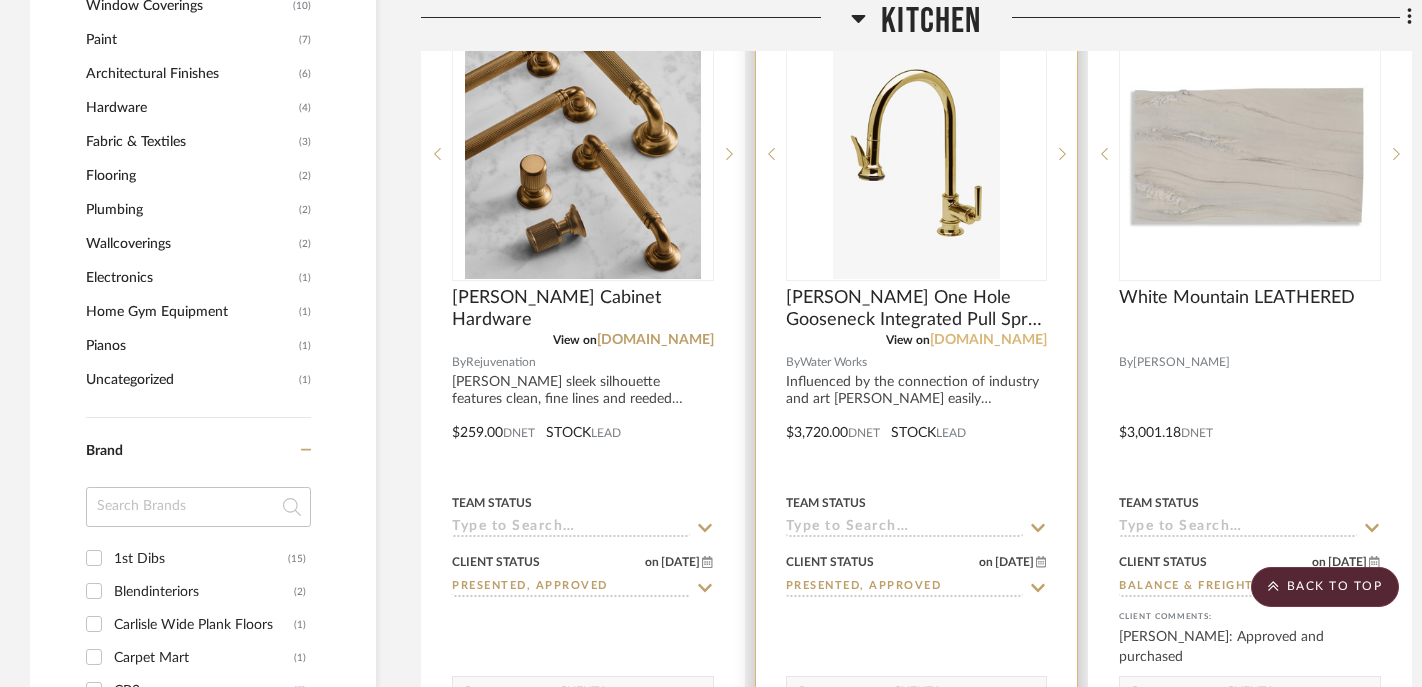 click on "[DOMAIN_NAME]" at bounding box center (988, 340) 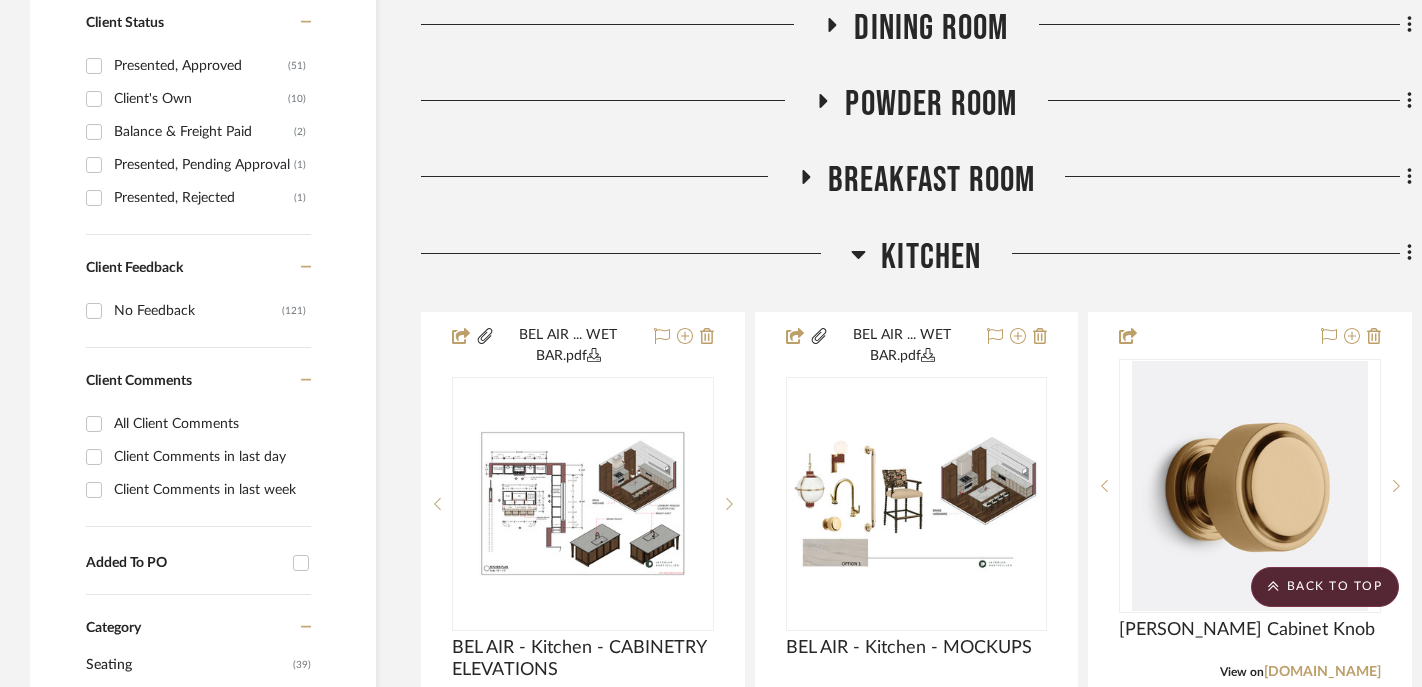 scroll, scrollTop: 1071, scrollLeft: 0, axis: vertical 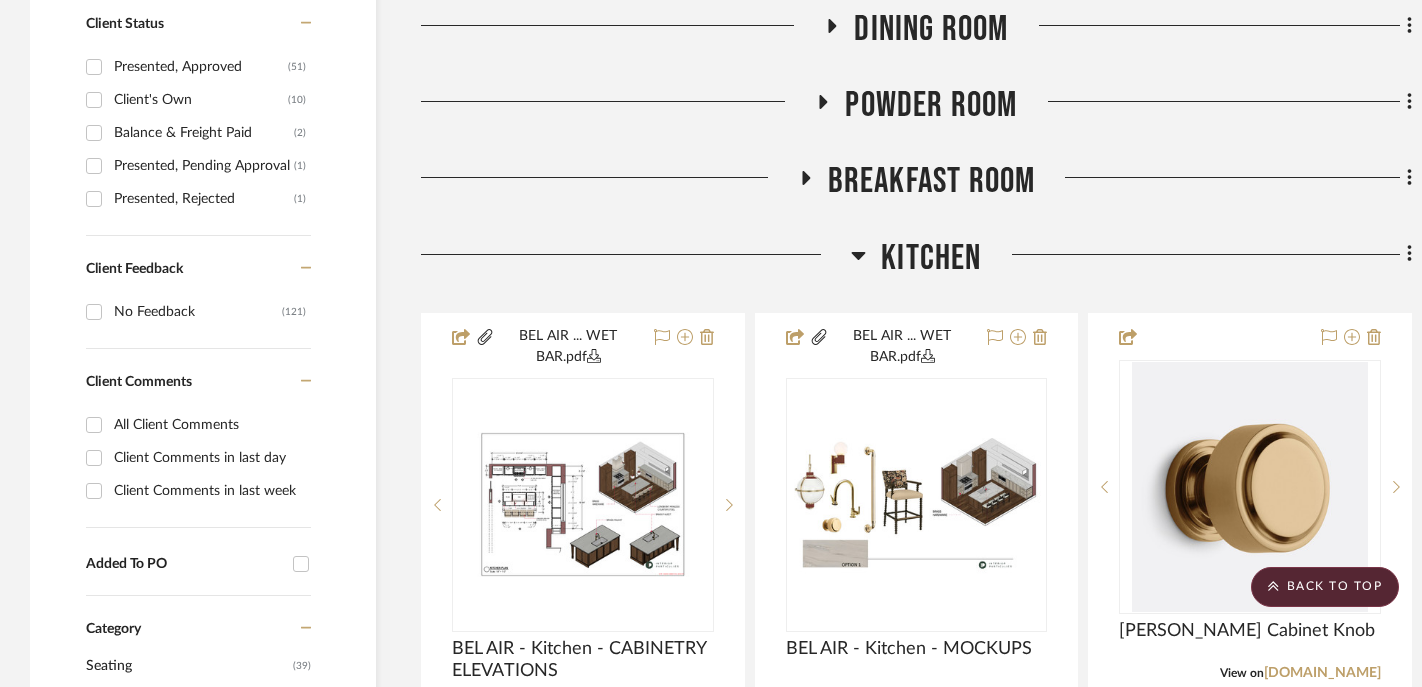 click on "Kitchen" 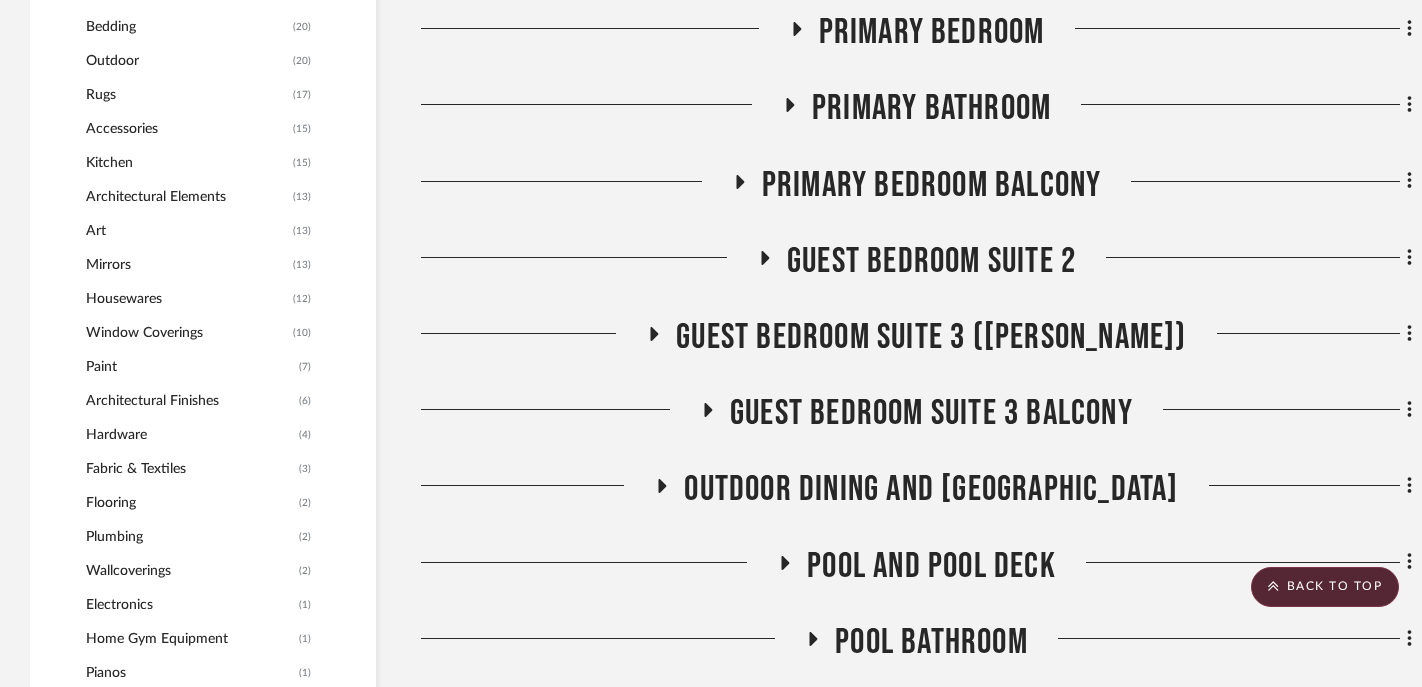 scroll, scrollTop: 2108, scrollLeft: 0, axis: vertical 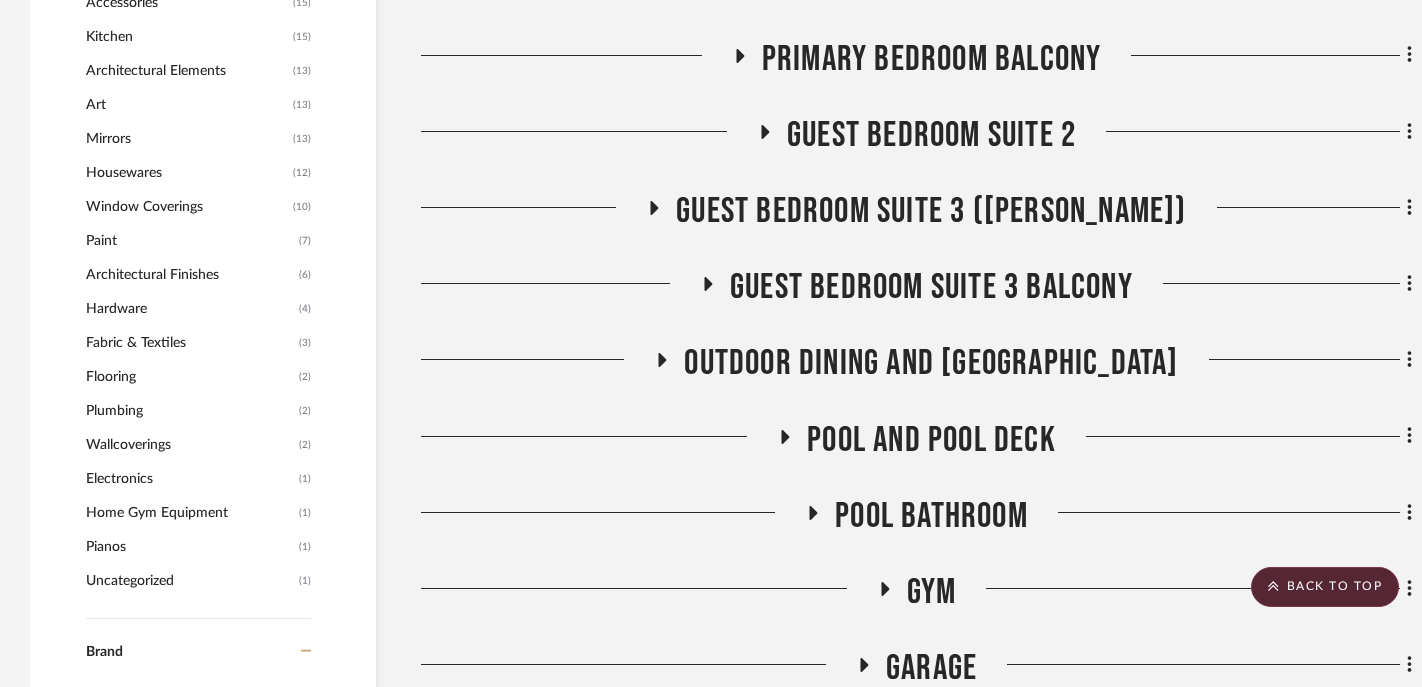click on "Guest Bedroom Suite 2" 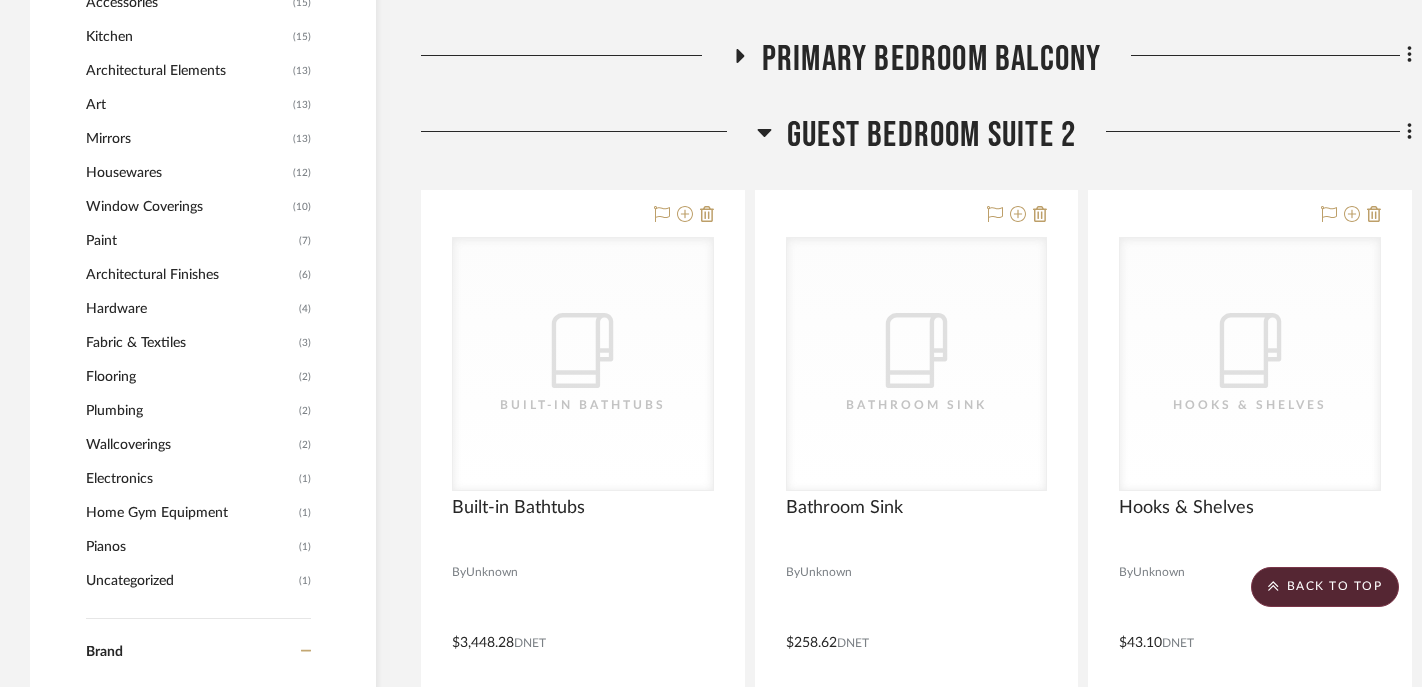 click on "Guest Bedroom Suite 2" 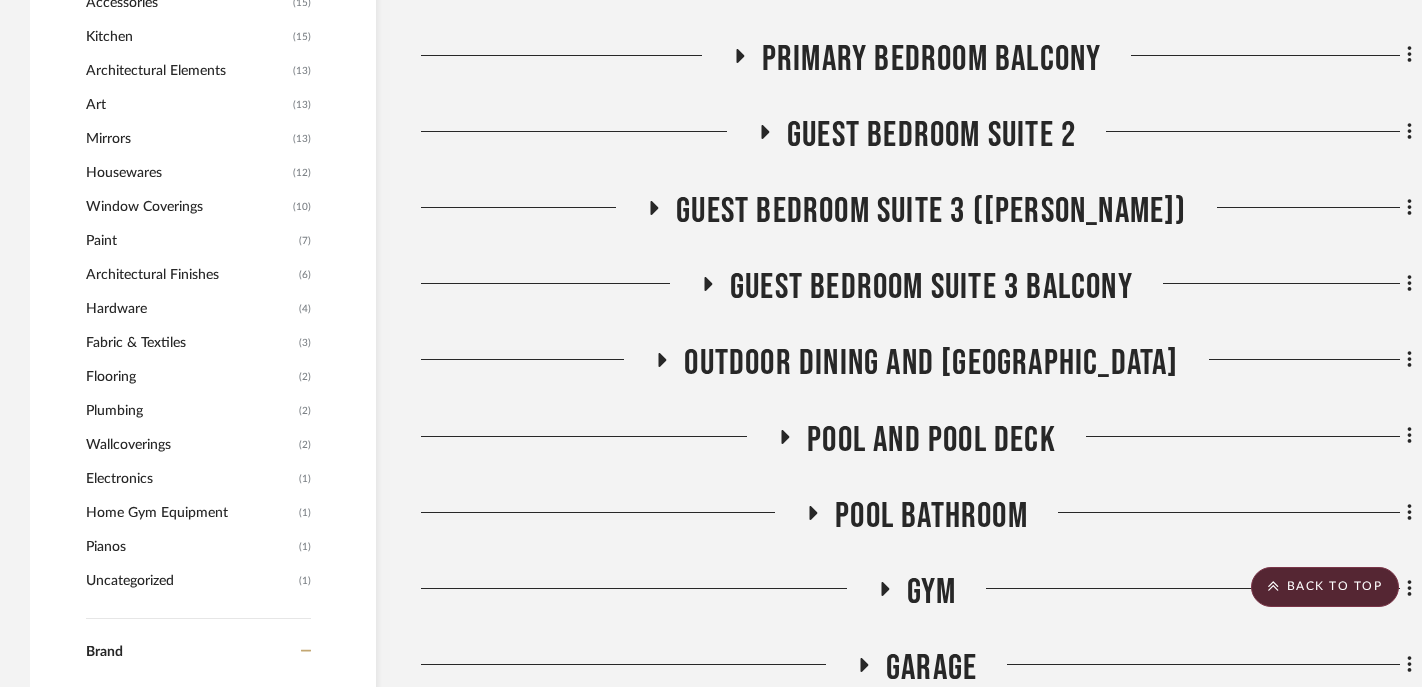 click on "Guest Bedroom Suite 3 ([PERSON_NAME])" 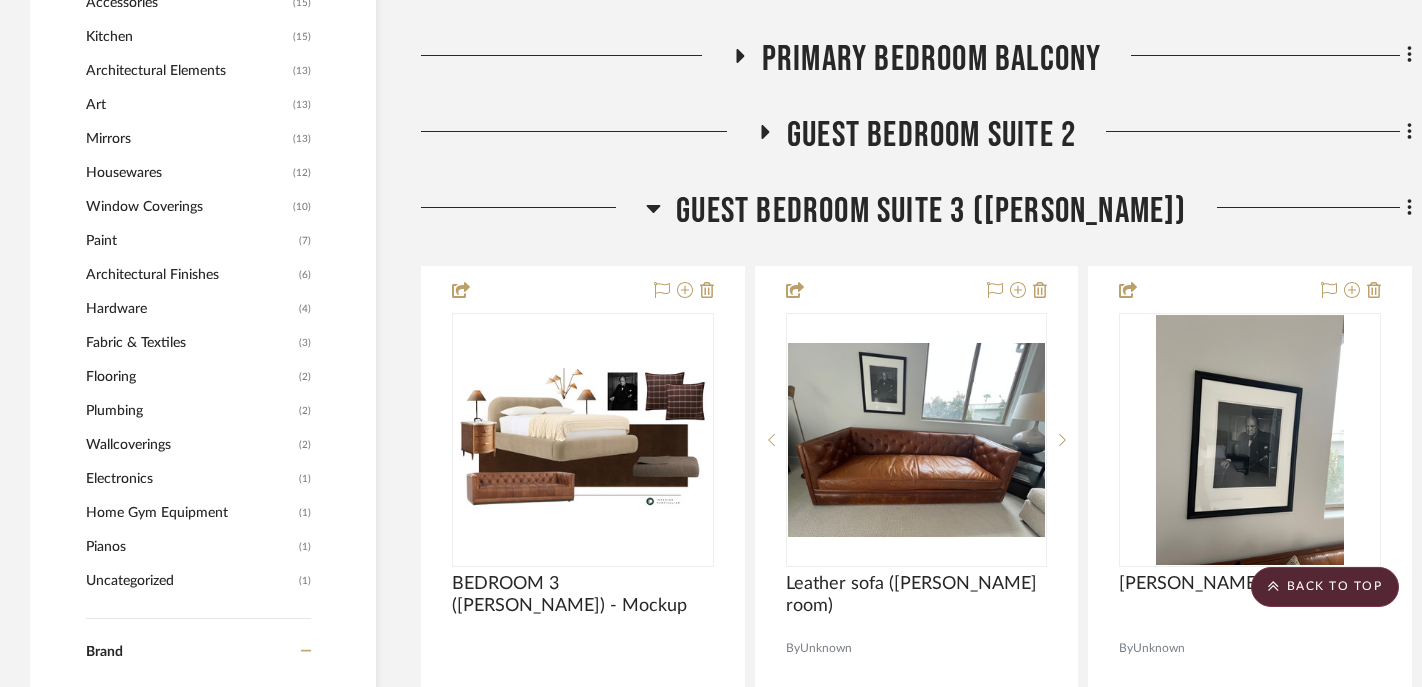 click on "Guest Bedroom Suite 3 ([PERSON_NAME])" 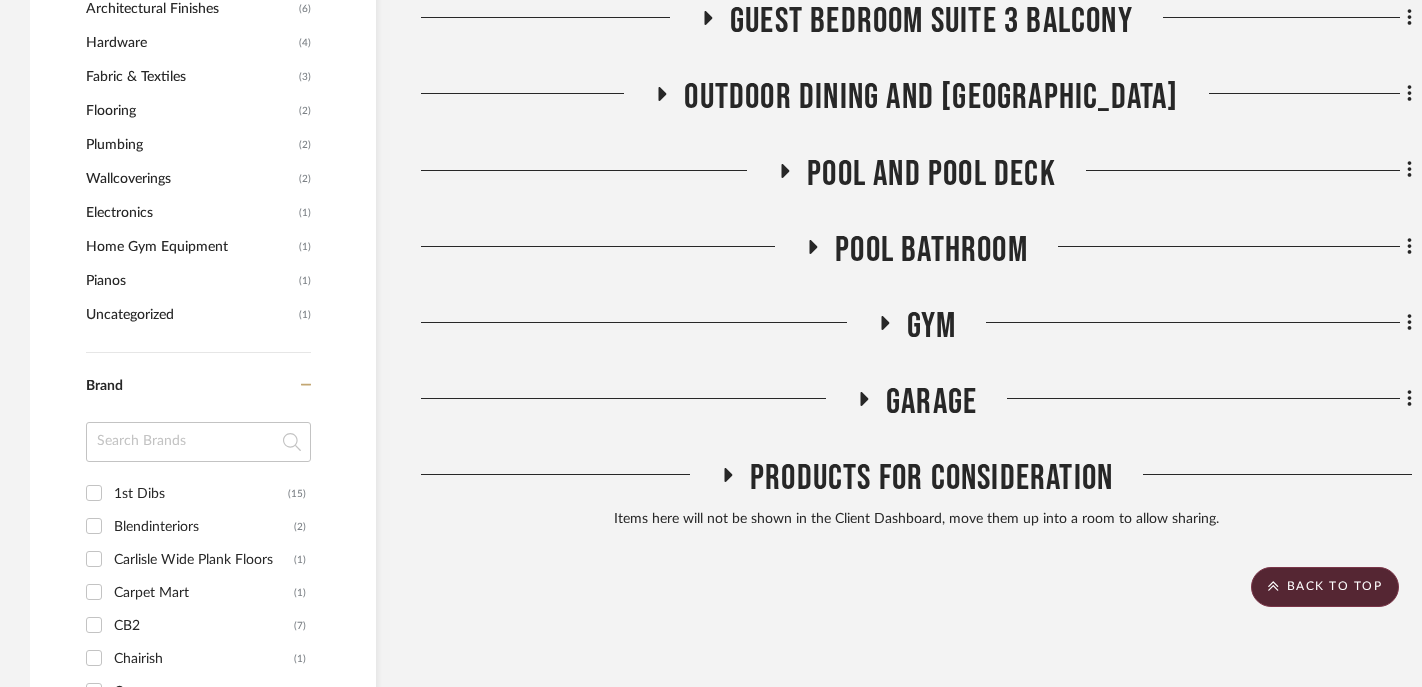 scroll, scrollTop: 2375, scrollLeft: 0, axis: vertical 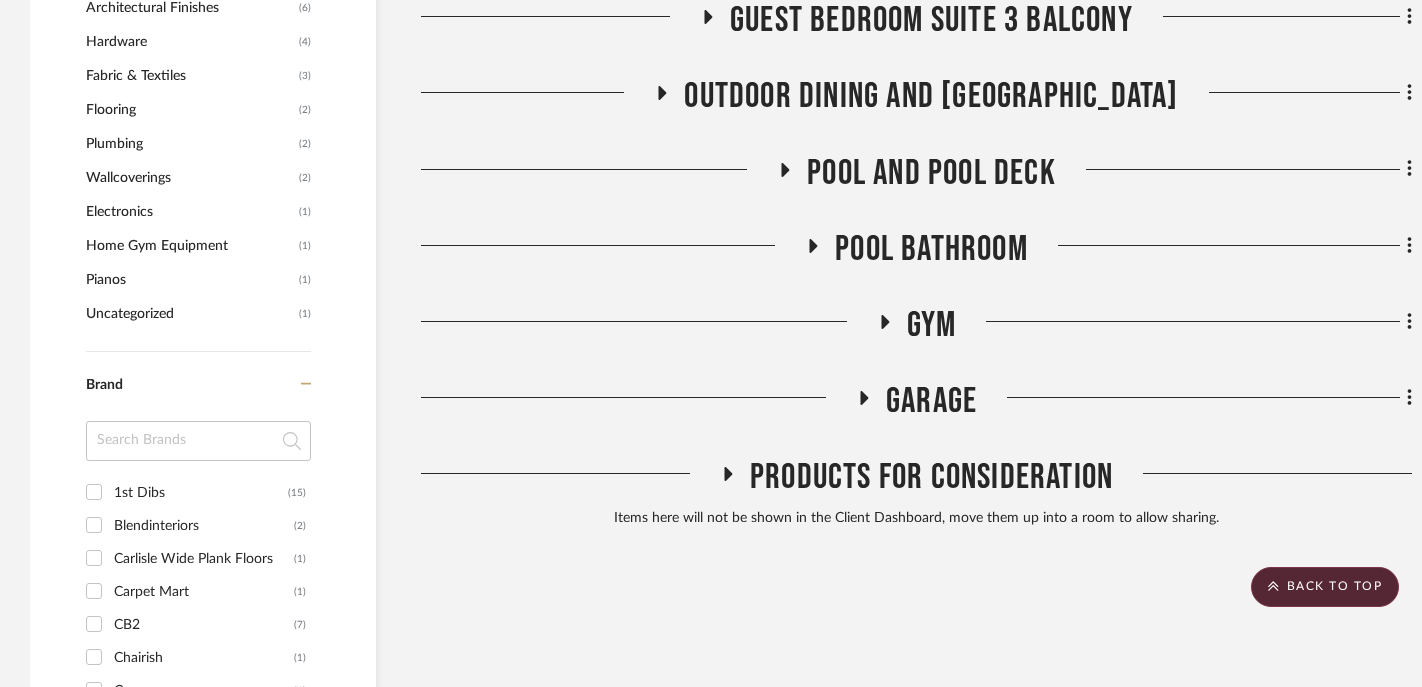 click on "Pool Bathroom" 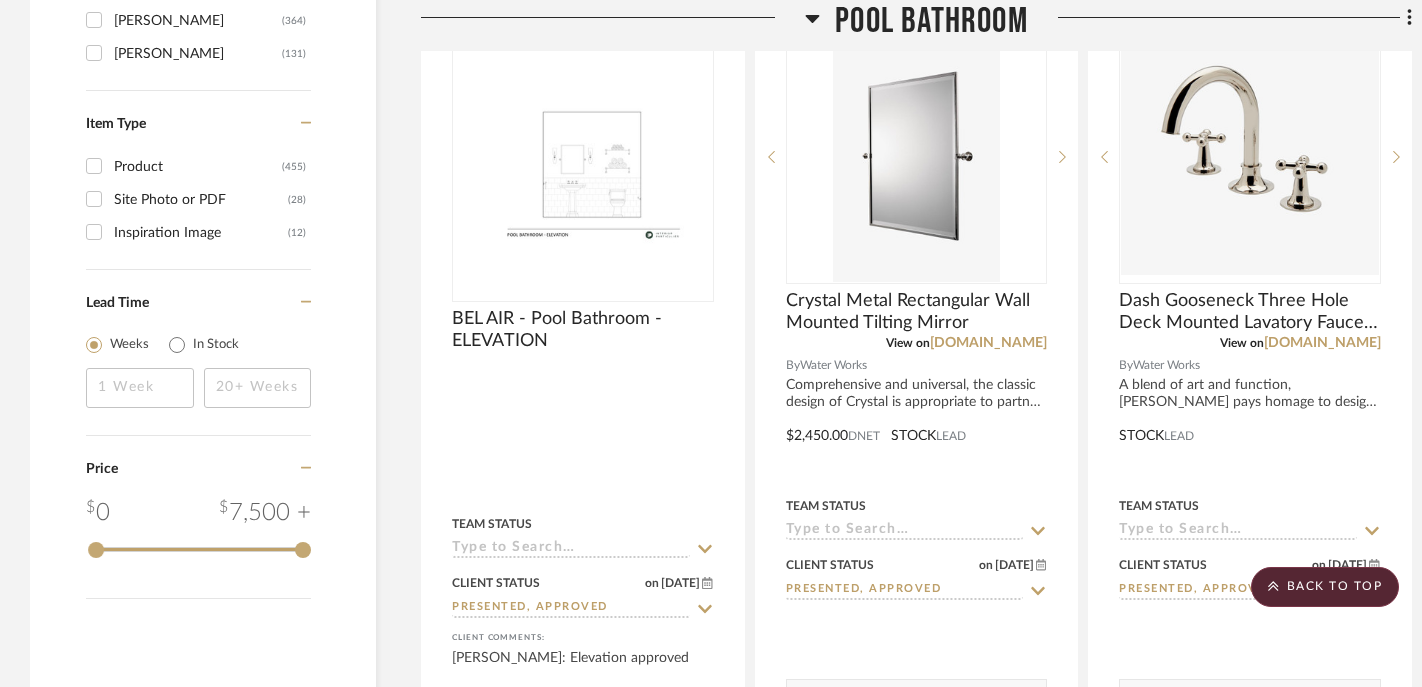 scroll, scrollTop: 3602, scrollLeft: 0, axis: vertical 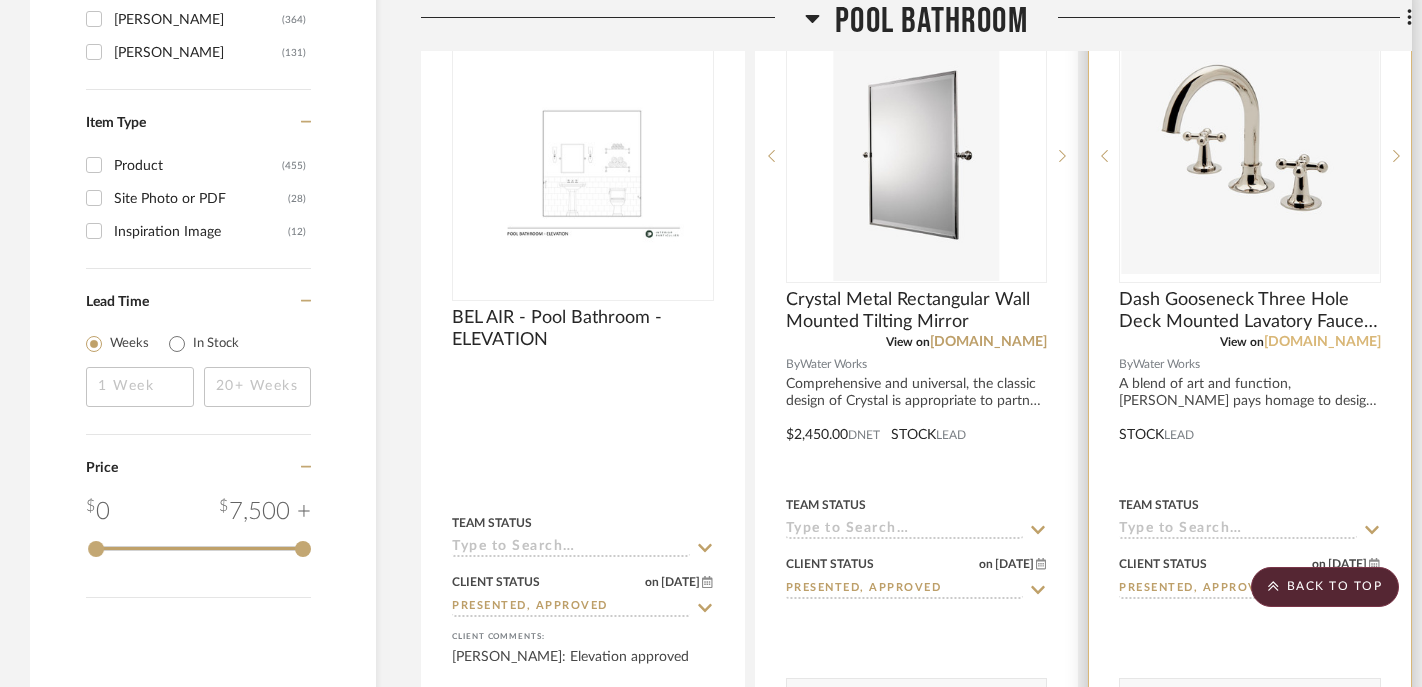 click on "[DOMAIN_NAME]" at bounding box center (1322, 342) 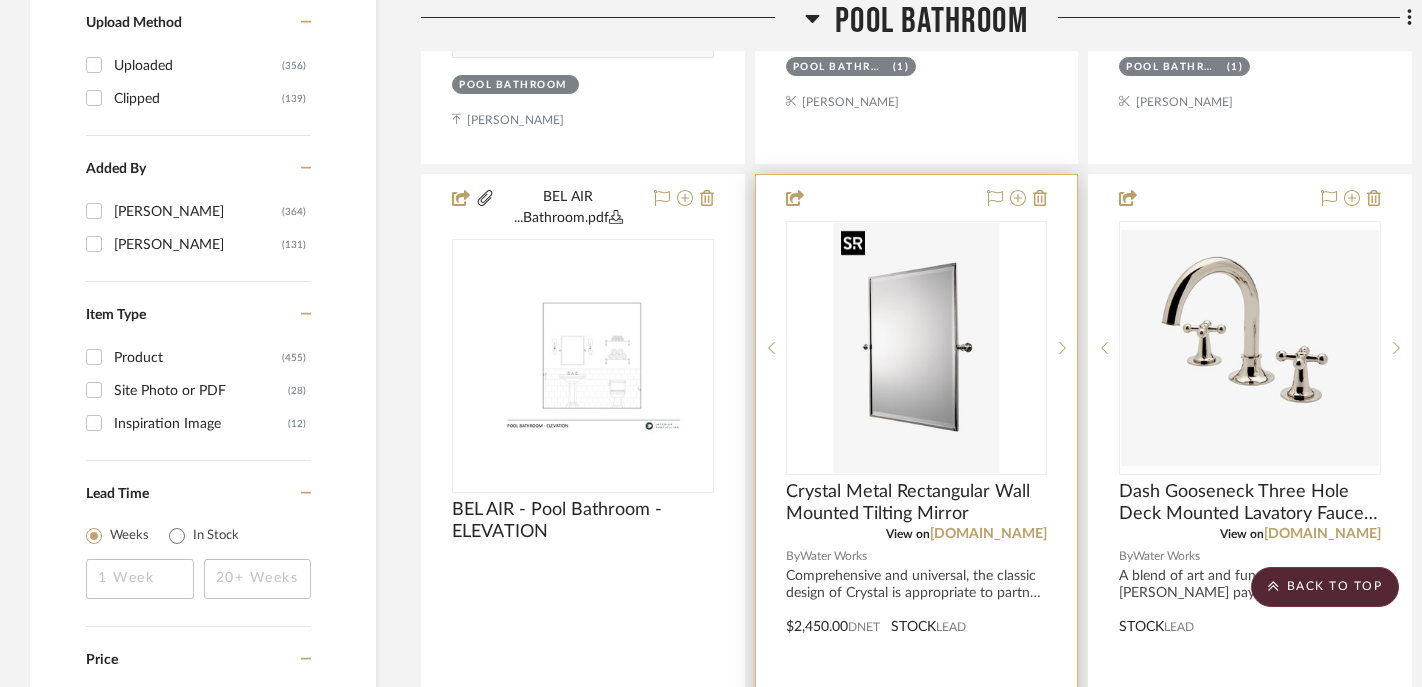 scroll, scrollTop: 3515, scrollLeft: 0, axis: vertical 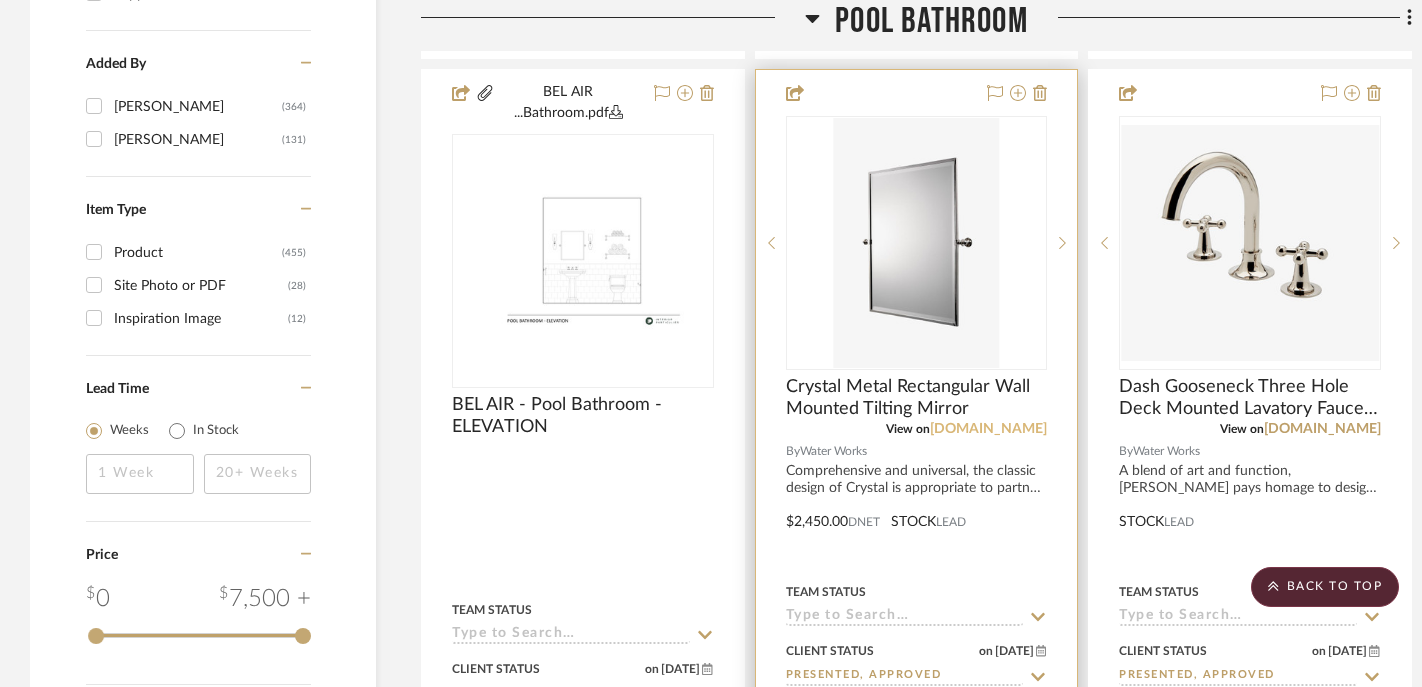 click on "[DOMAIN_NAME]" at bounding box center (988, 429) 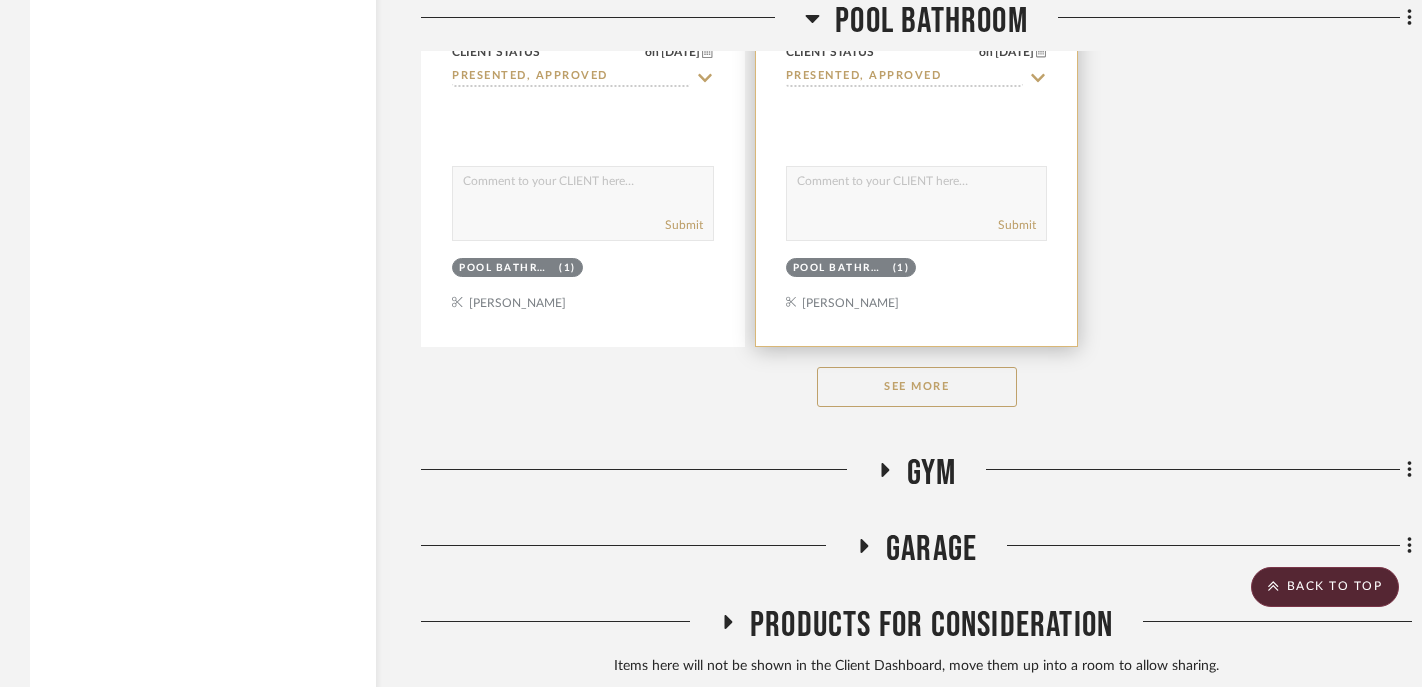 scroll, scrollTop: 5083, scrollLeft: 0, axis: vertical 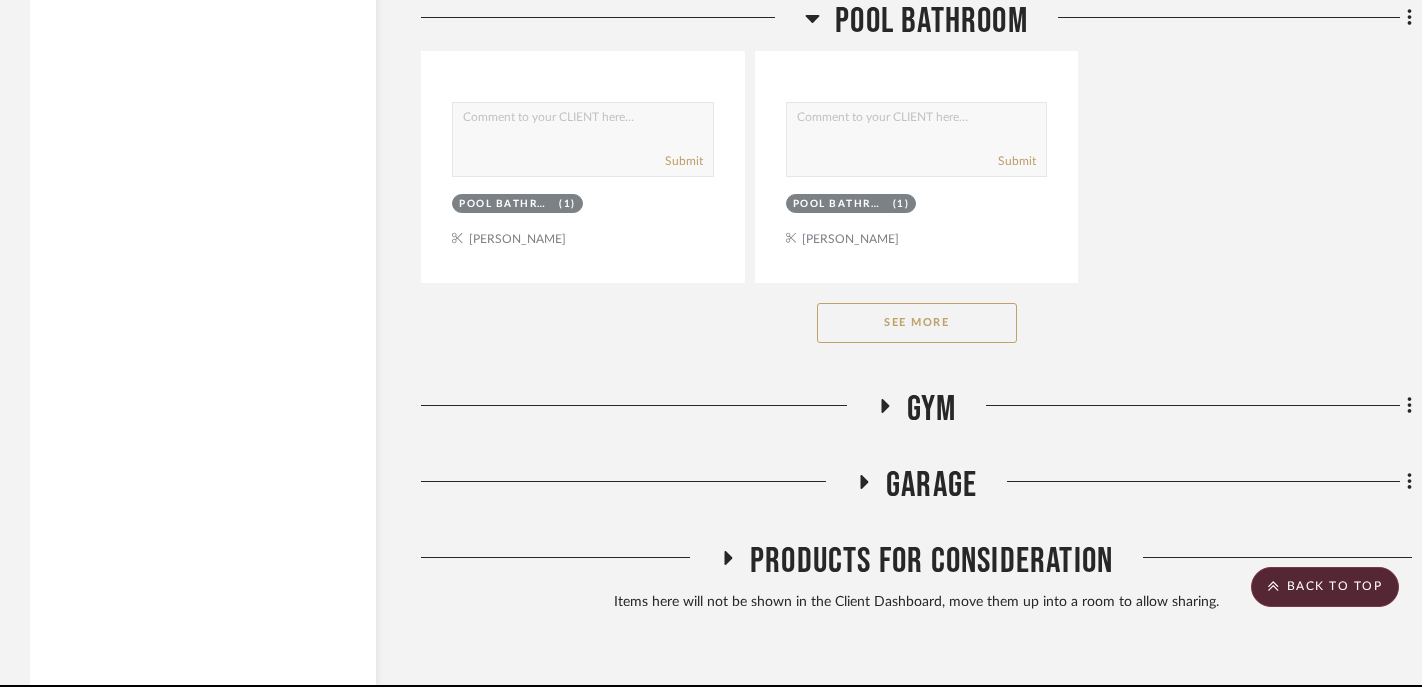 click on "See More" 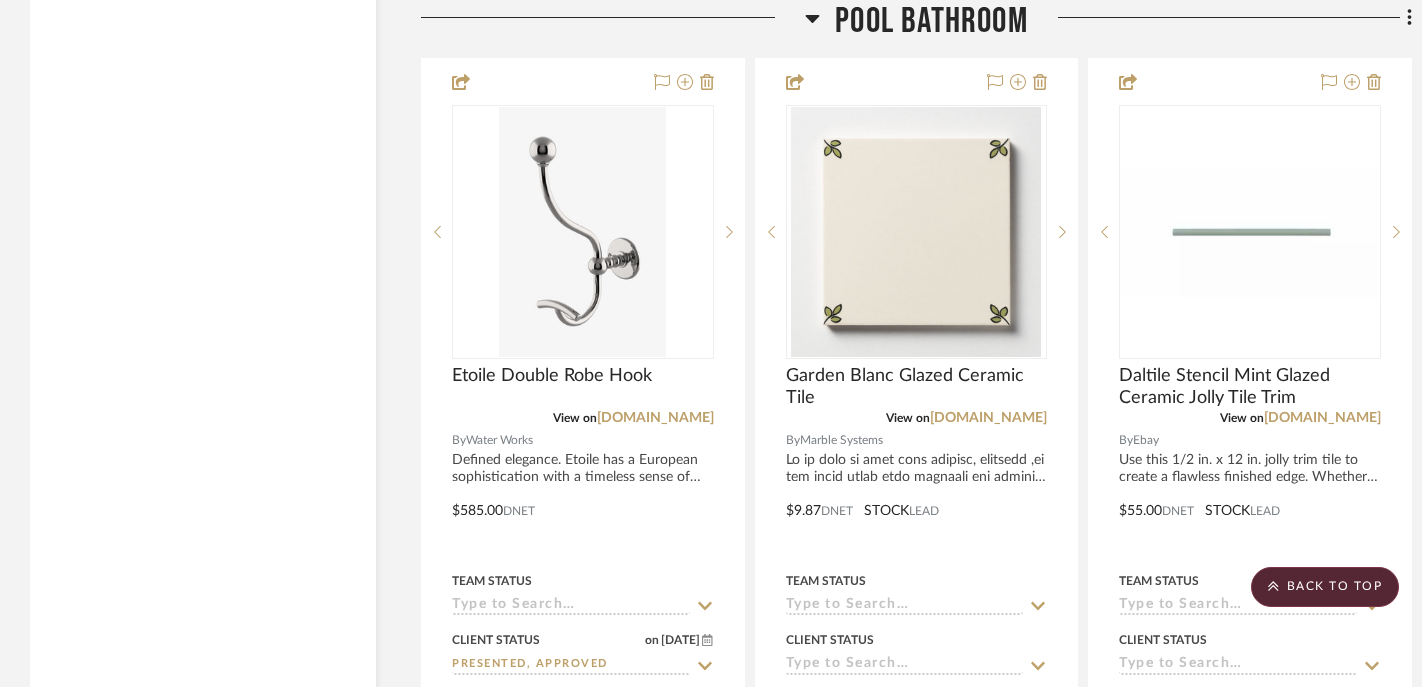 scroll, scrollTop: 5319, scrollLeft: 0, axis: vertical 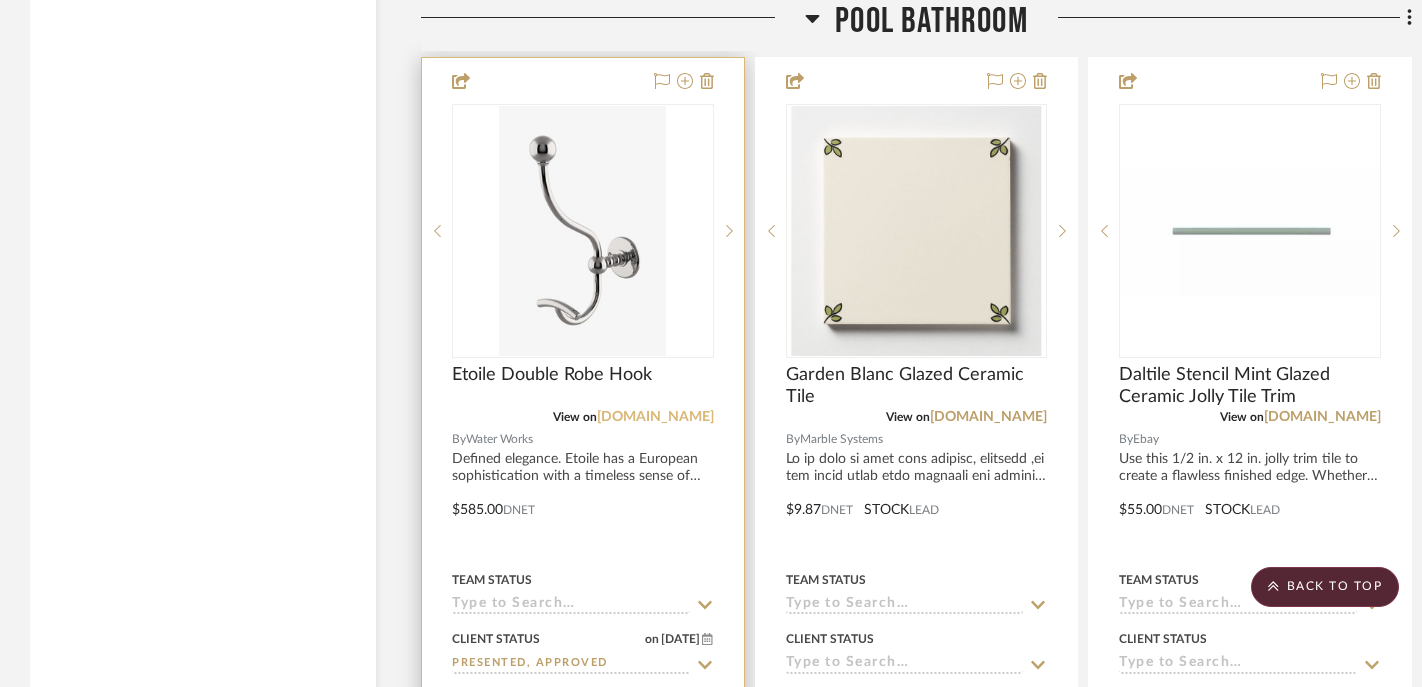 click on "[DOMAIN_NAME]" at bounding box center (655, 417) 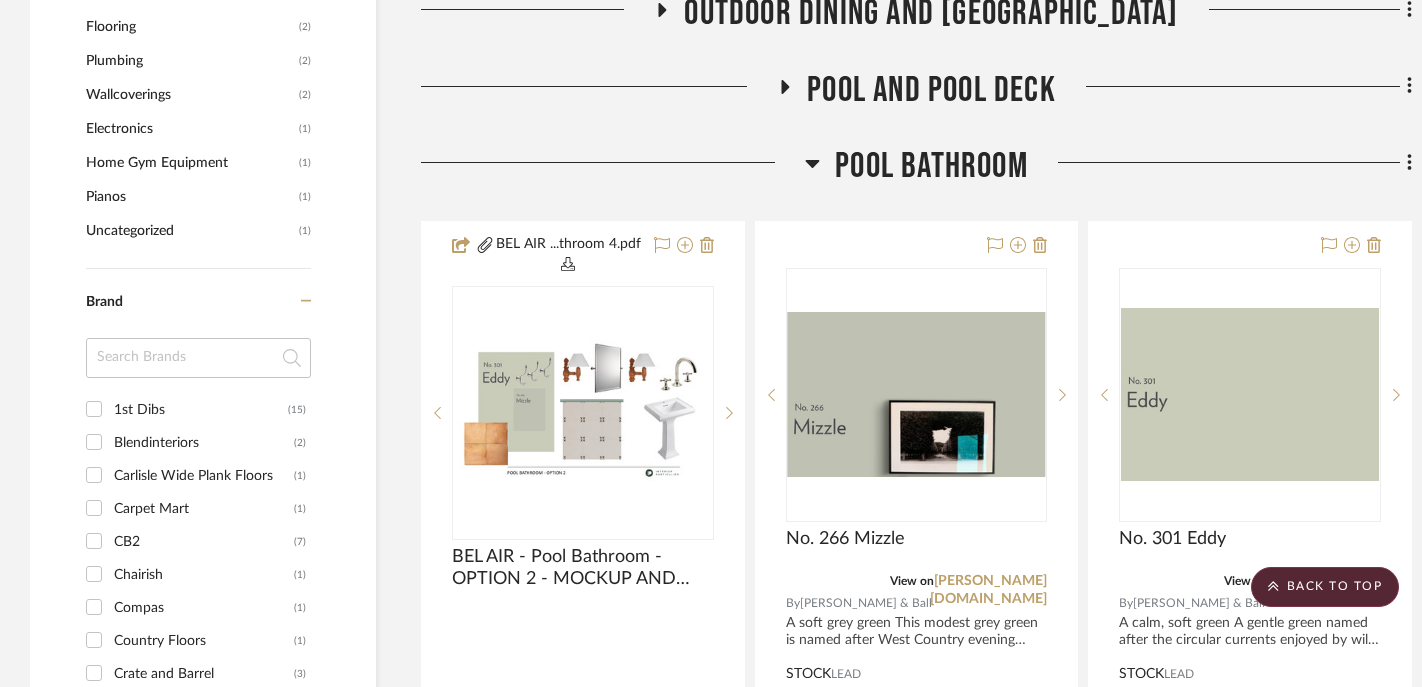 scroll, scrollTop: 2459, scrollLeft: 0, axis: vertical 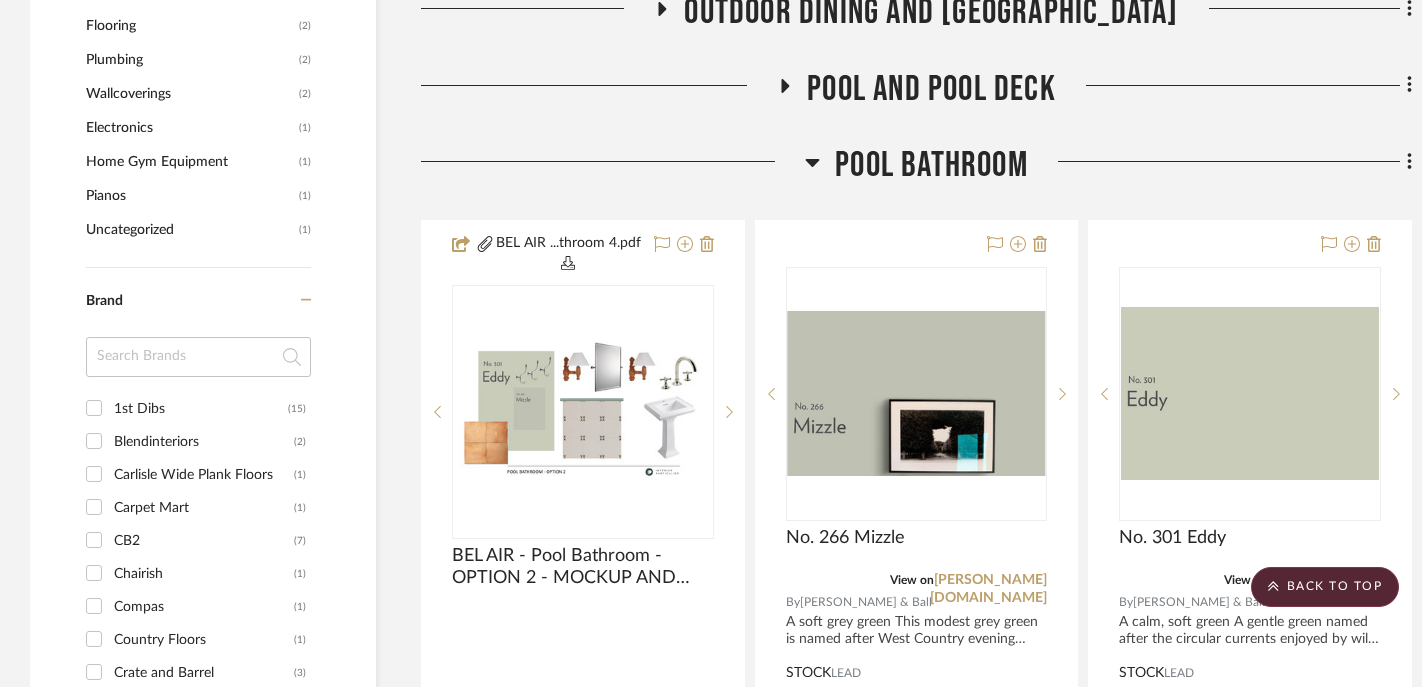 click on "Pool Bathroom" 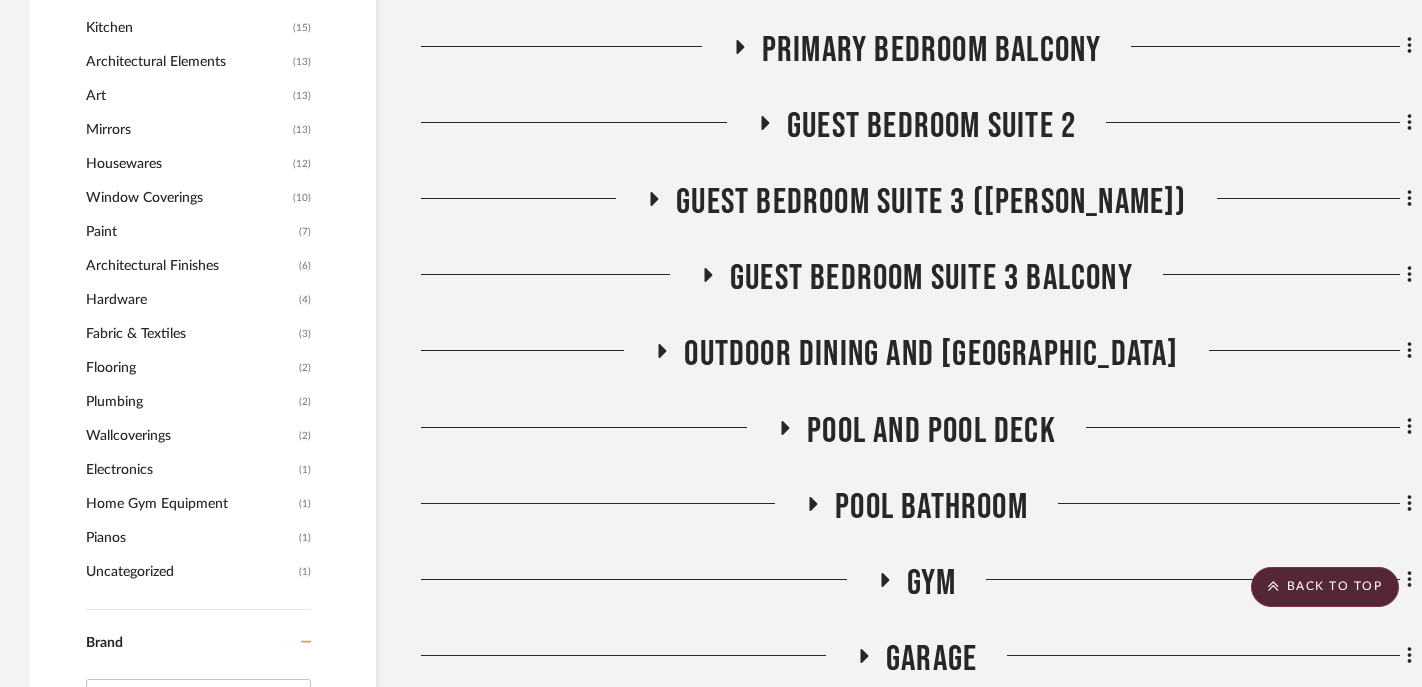 scroll, scrollTop: 2116, scrollLeft: 0, axis: vertical 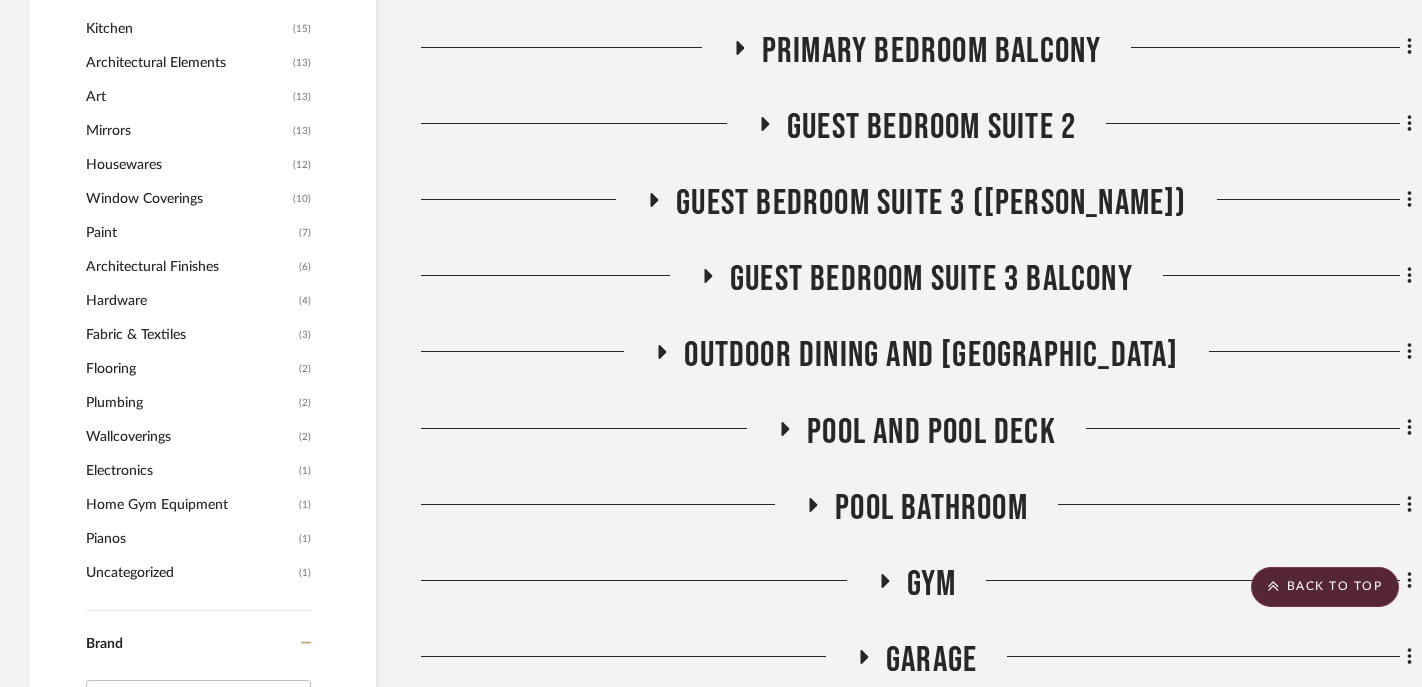 click on "Outdoor Dining and [GEOGRAPHIC_DATA]" 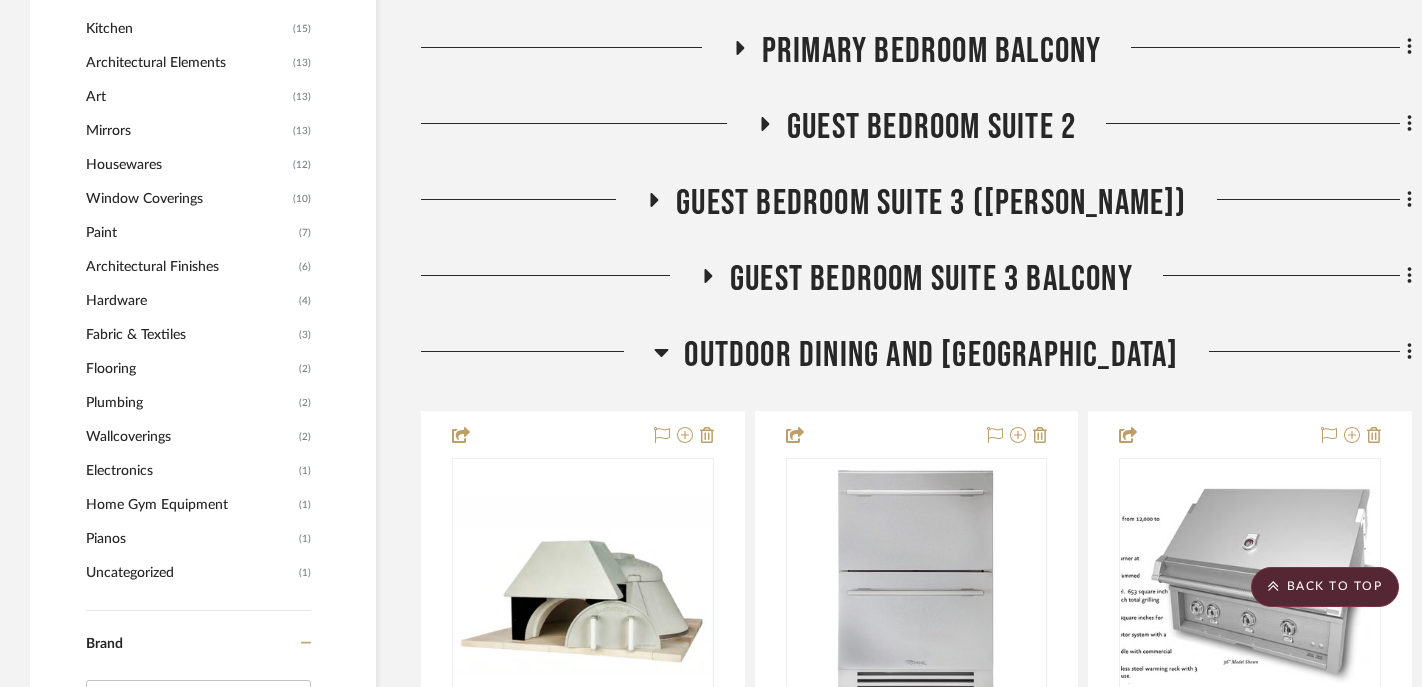 click on "Outdoor Dining and [GEOGRAPHIC_DATA]" 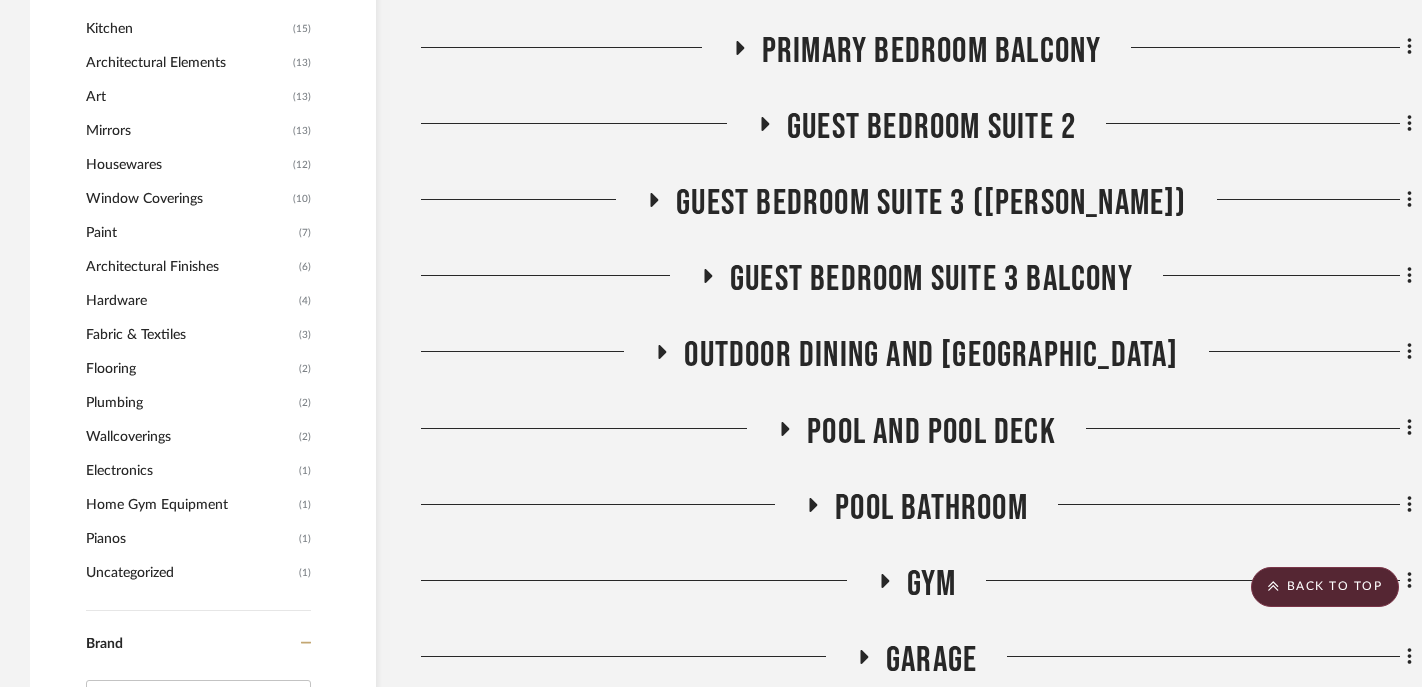 click on "Guest Bedroom Suite 3 Balcony" 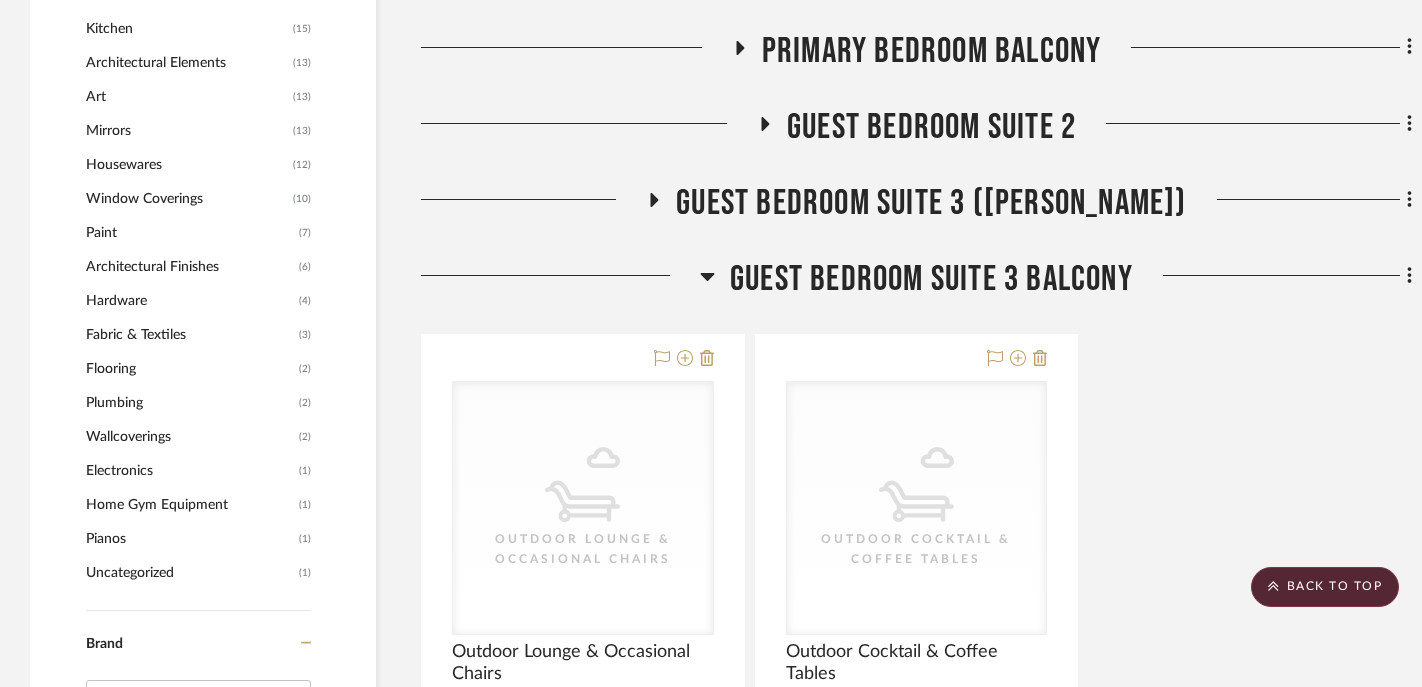 click on "Guest Bedroom Suite 3 Balcony" 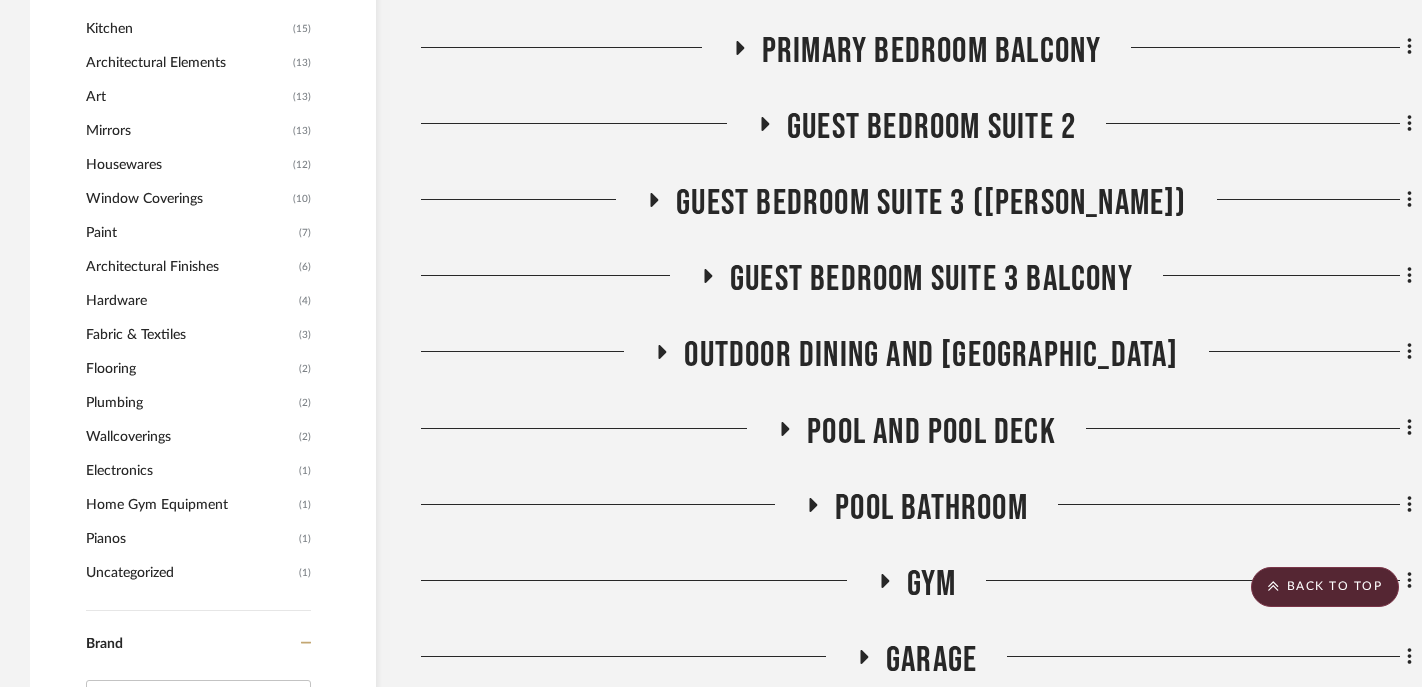 click on "Guest Bedroom Suite 3 ([PERSON_NAME])" 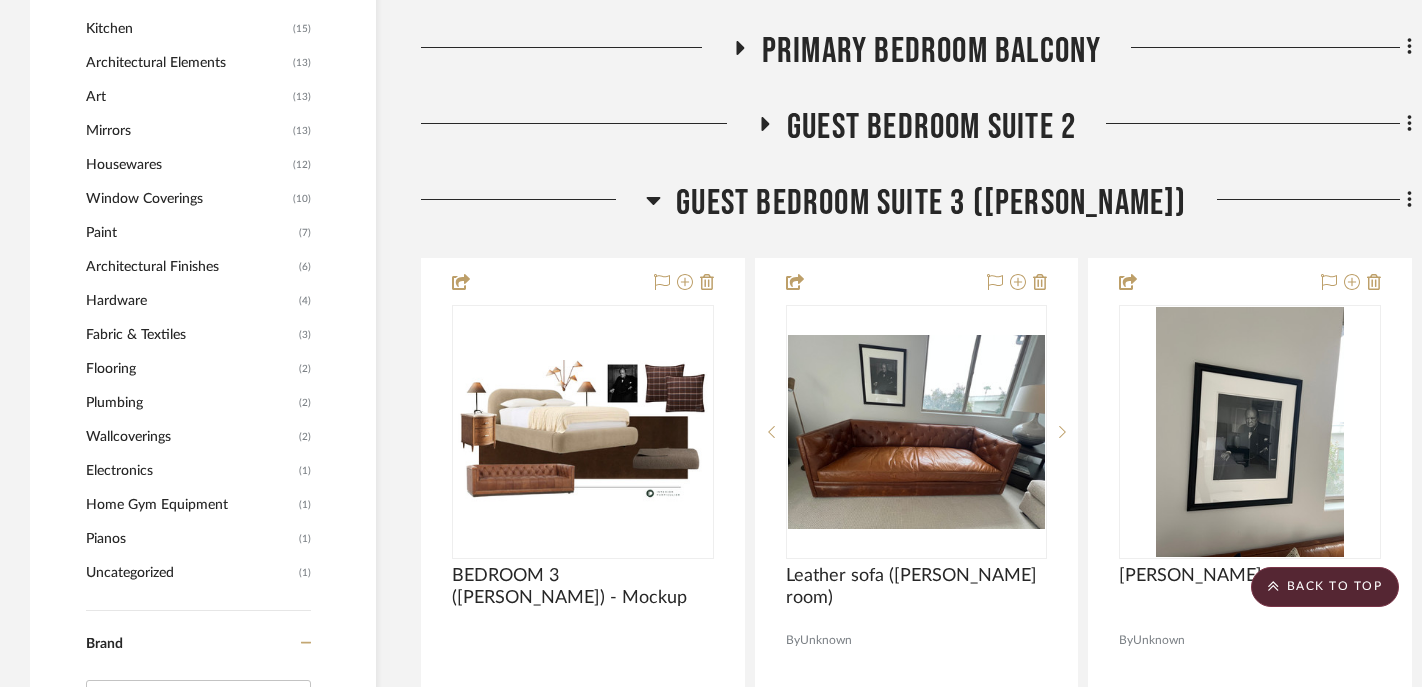 click on "Guest Bedroom Suite 3 ([PERSON_NAME])" 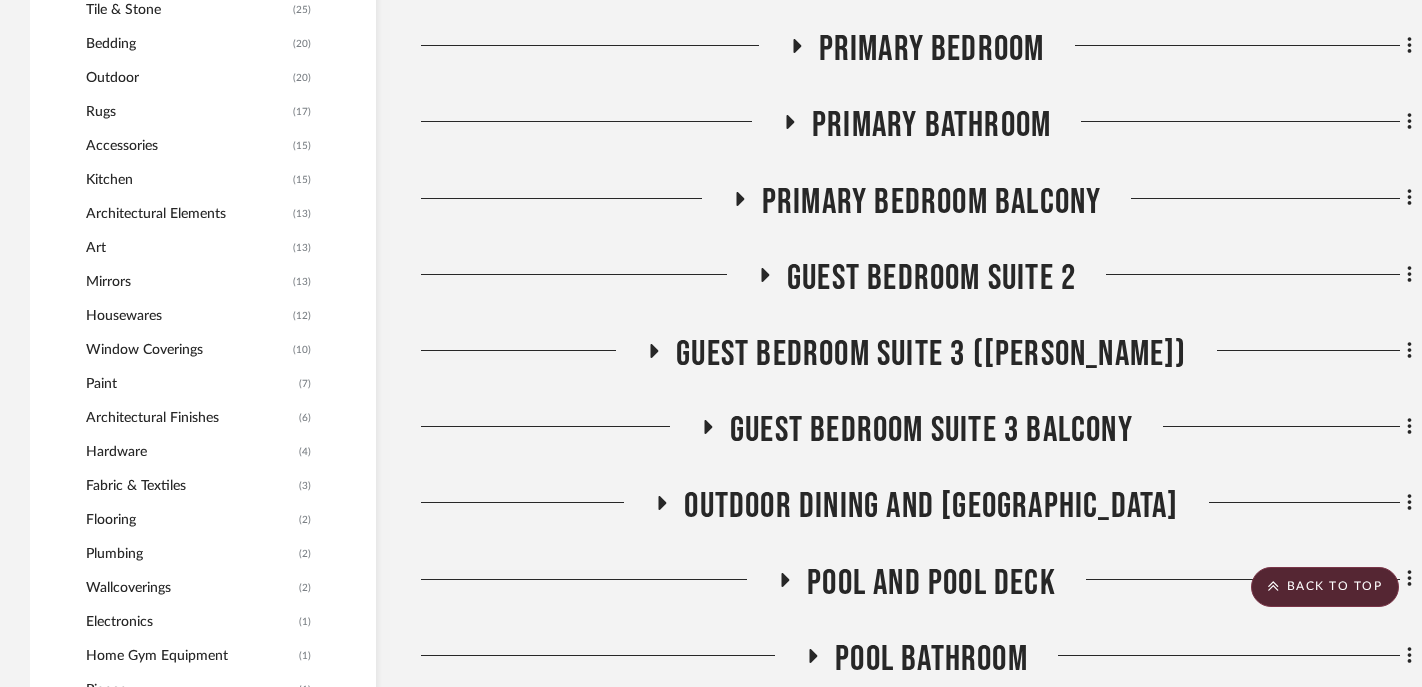 scroll, scrollTop: 1938, scrollLeft: 0, axis: vertical 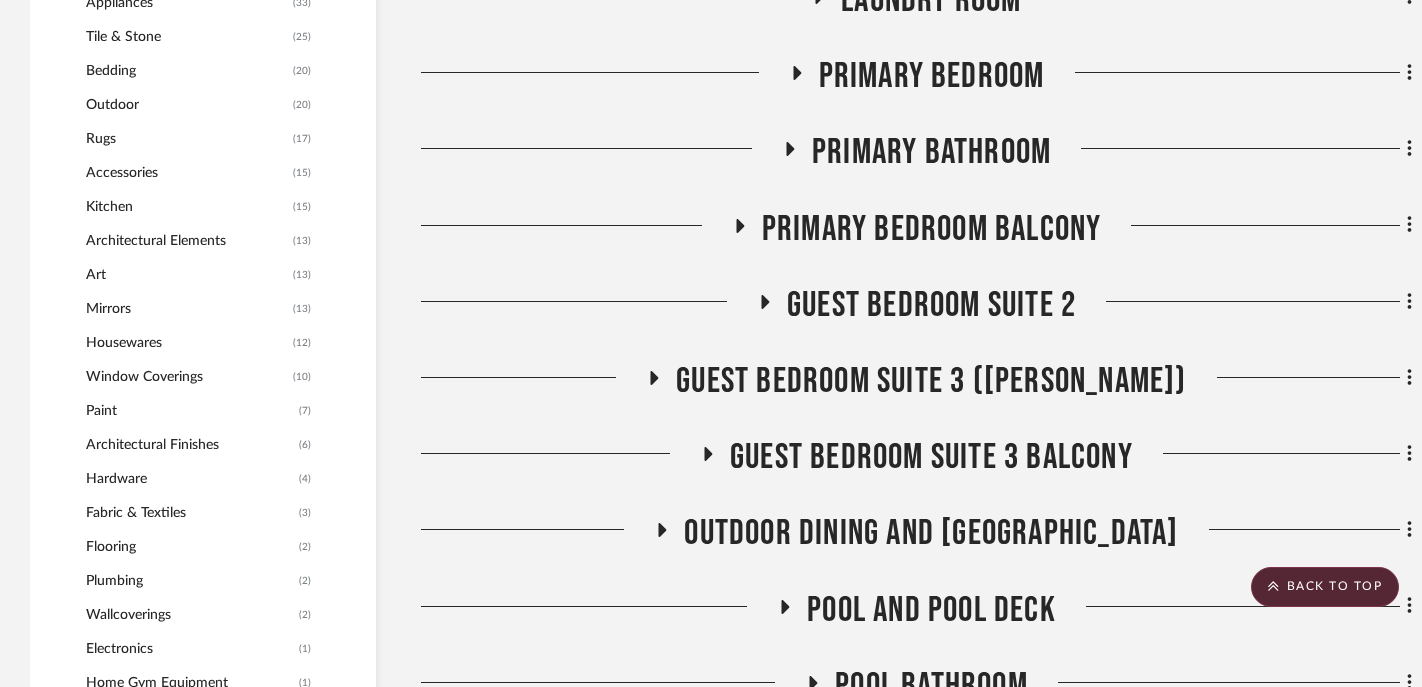 click on "Guest Bedroom Suite 2" 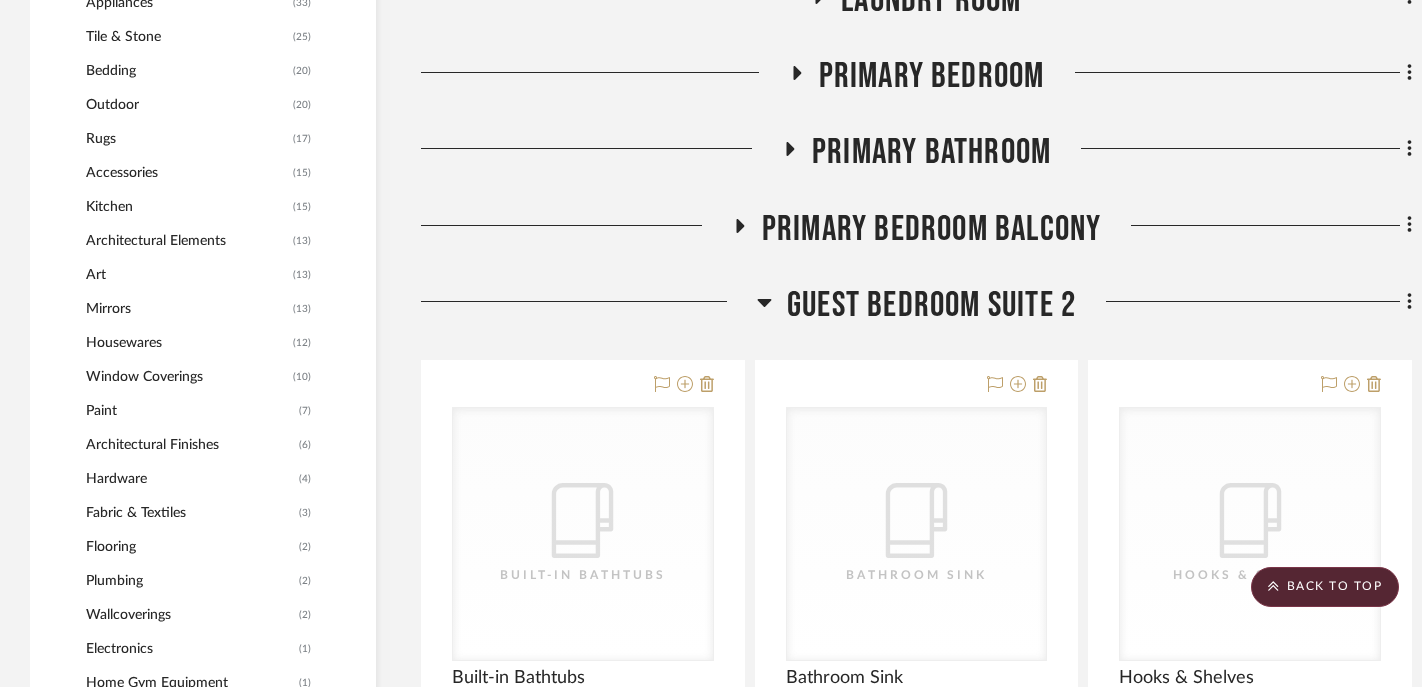 click on "Guest Bedroom Suite 2" 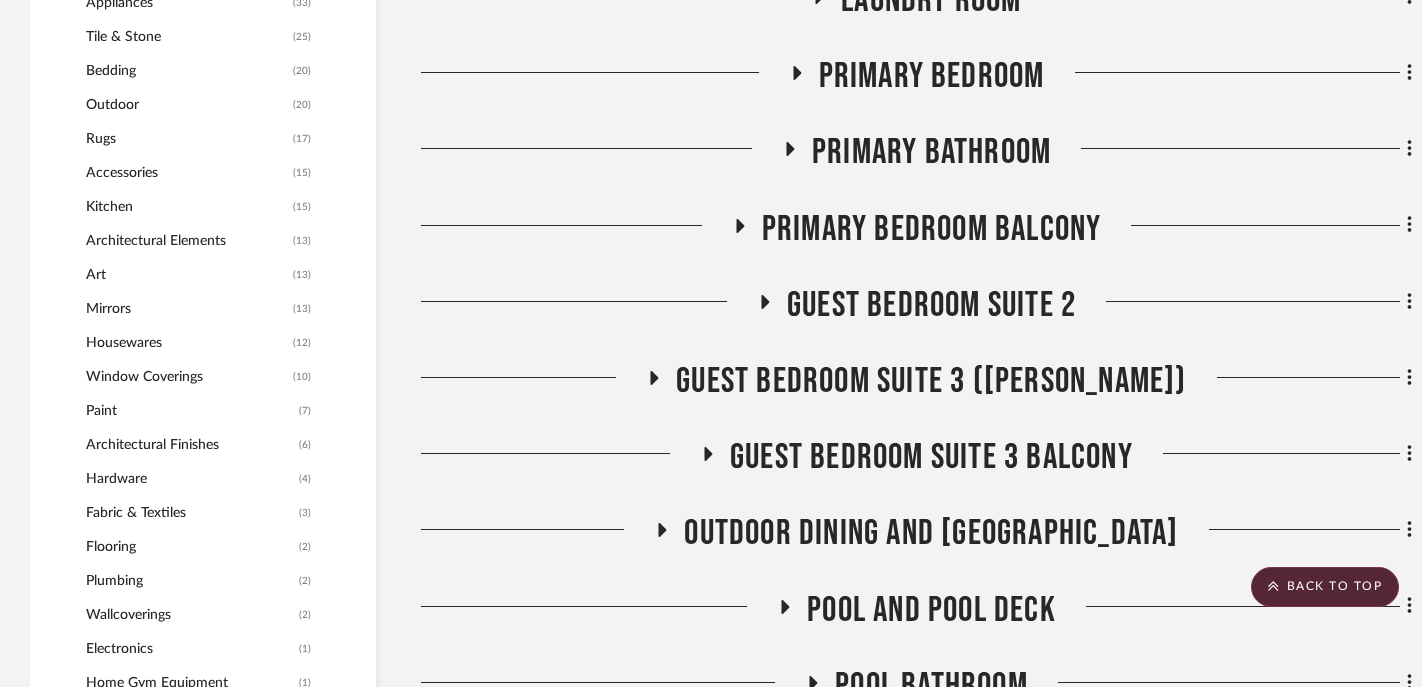 click on "Primary Bedroom Balcony" 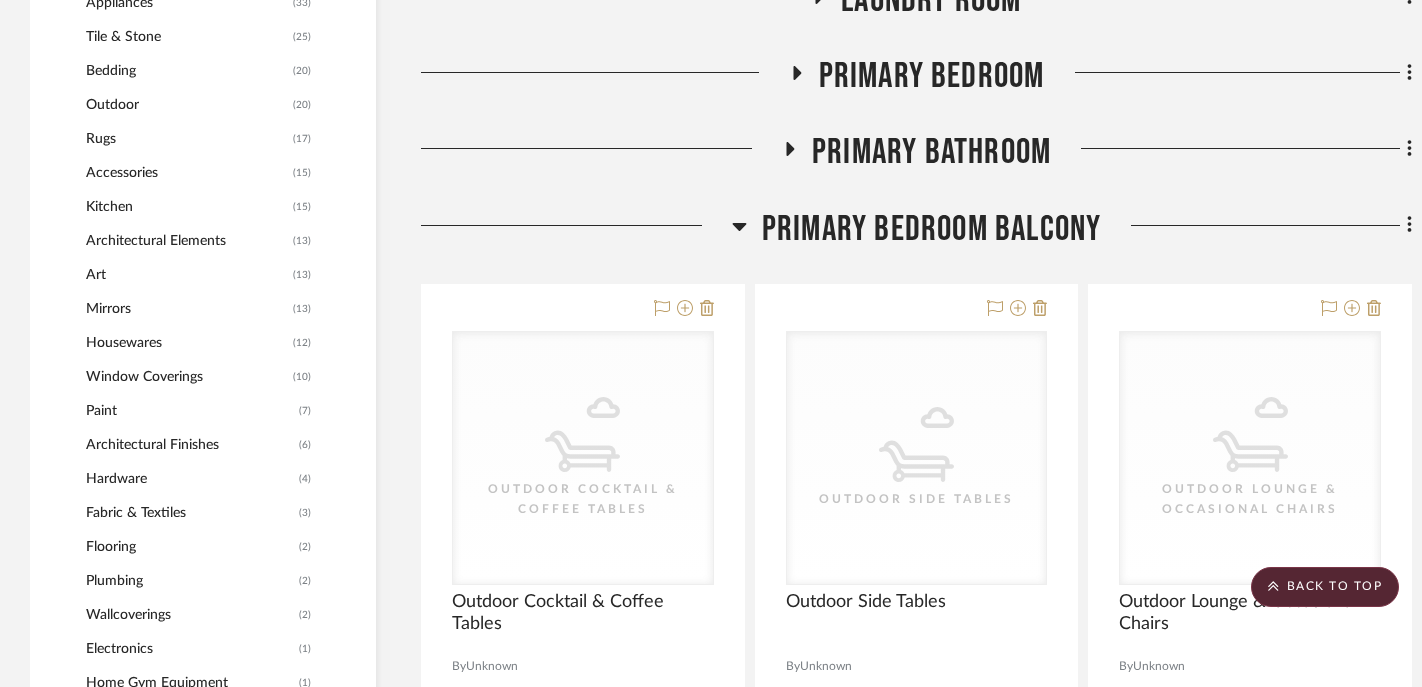 click on "Primary Bedroom Balcony" 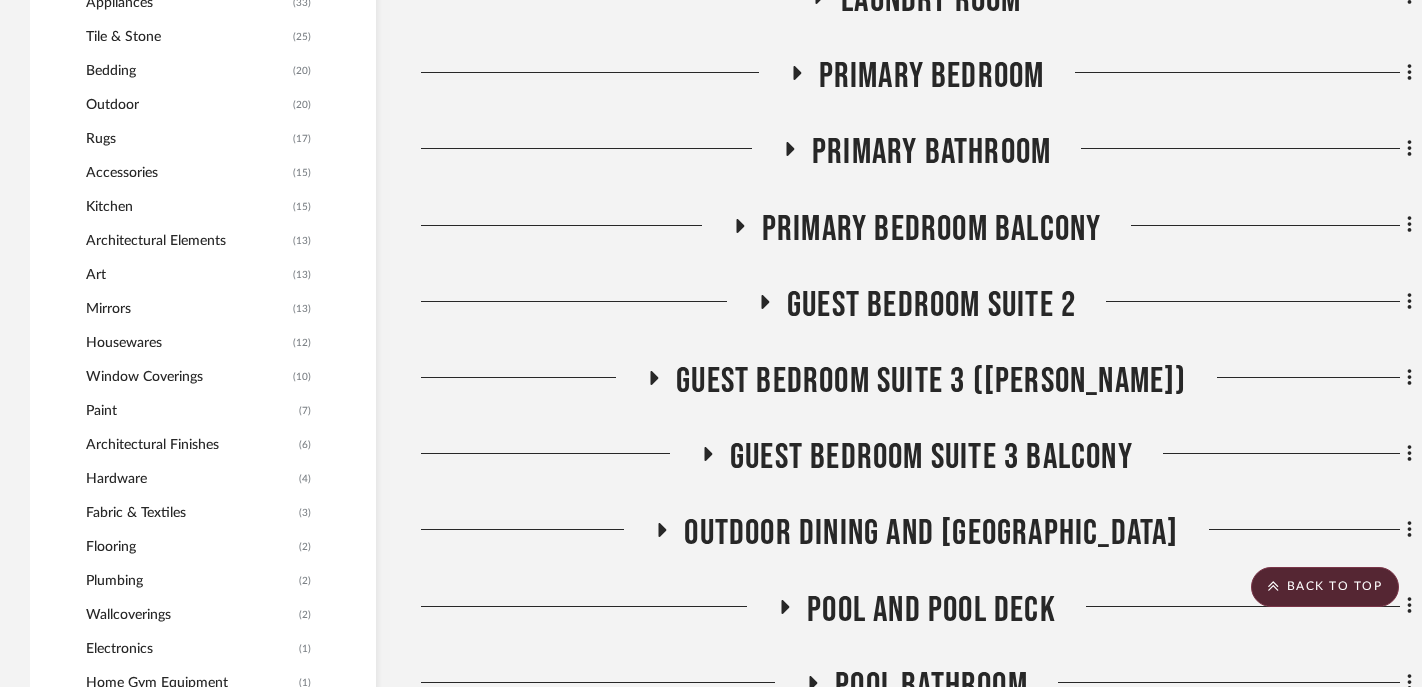 click on "Primary Bathroom" 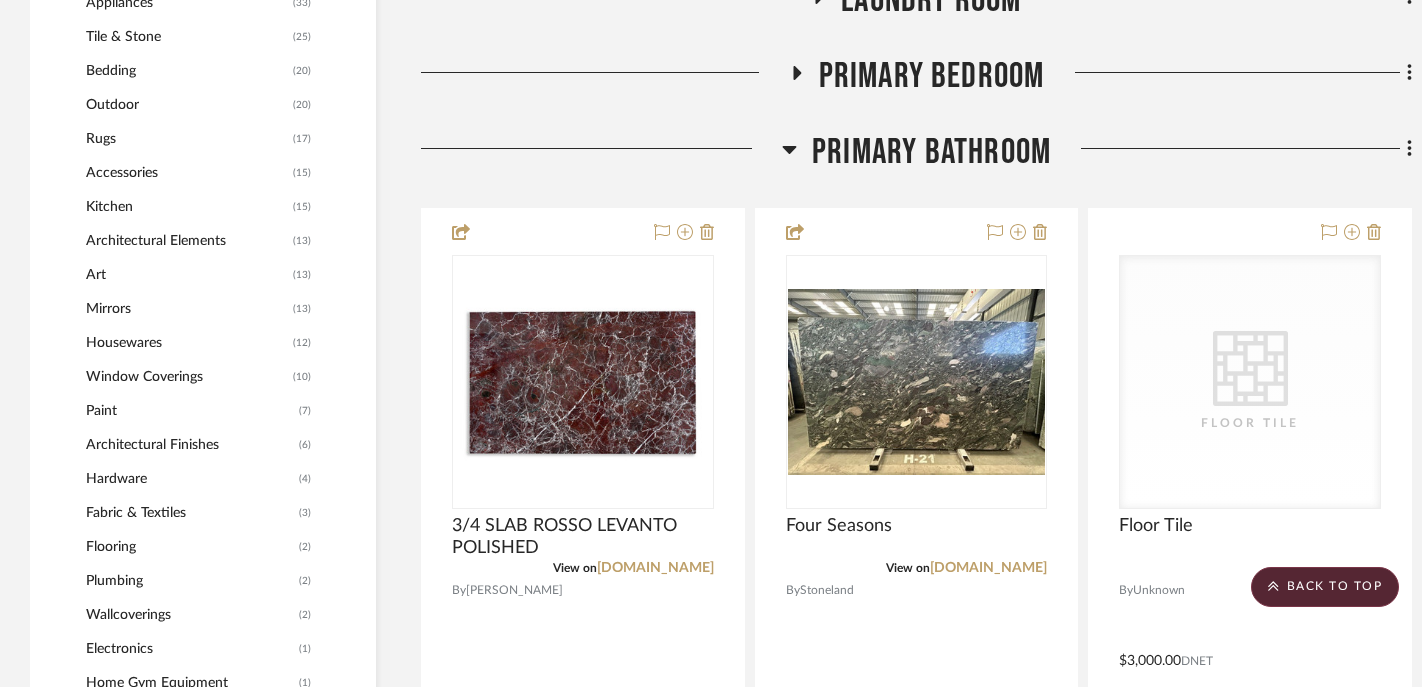 click on "Primary Bathroom" 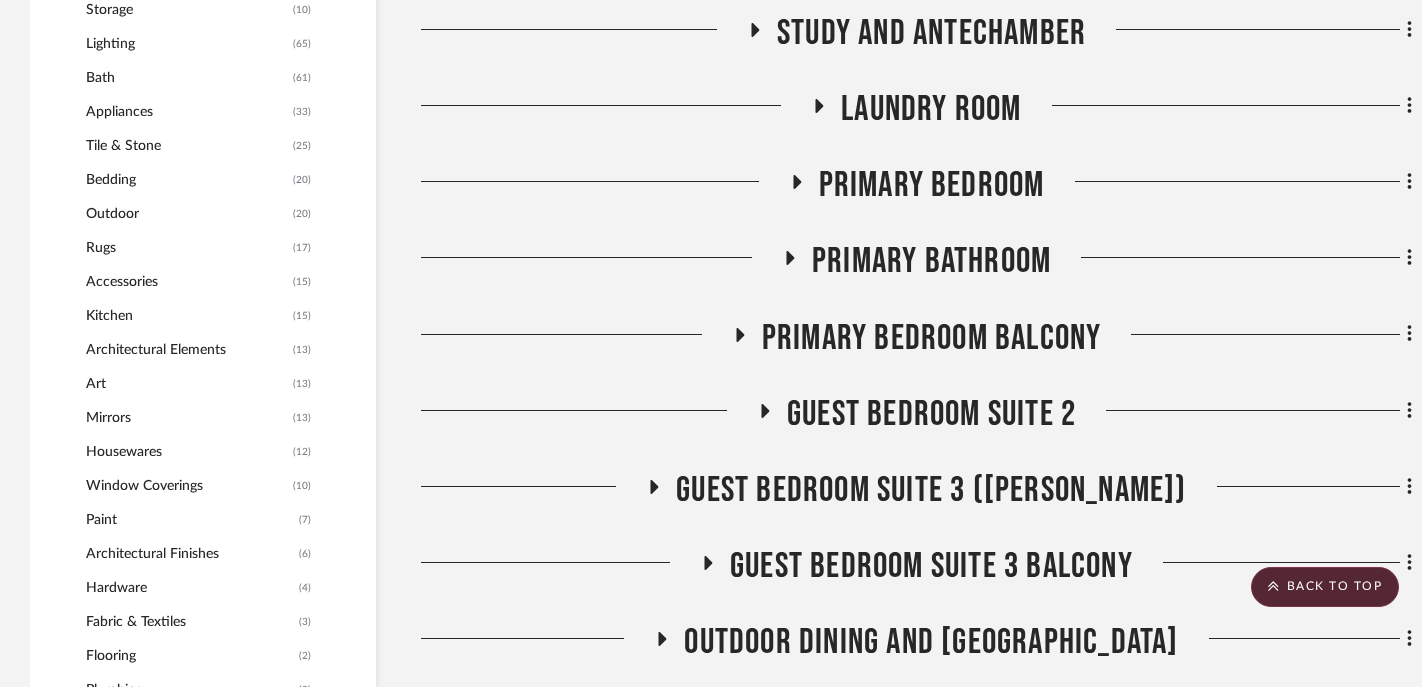 scroll, scrollTop: 1820, scrollLeft: 0, axis: vertical 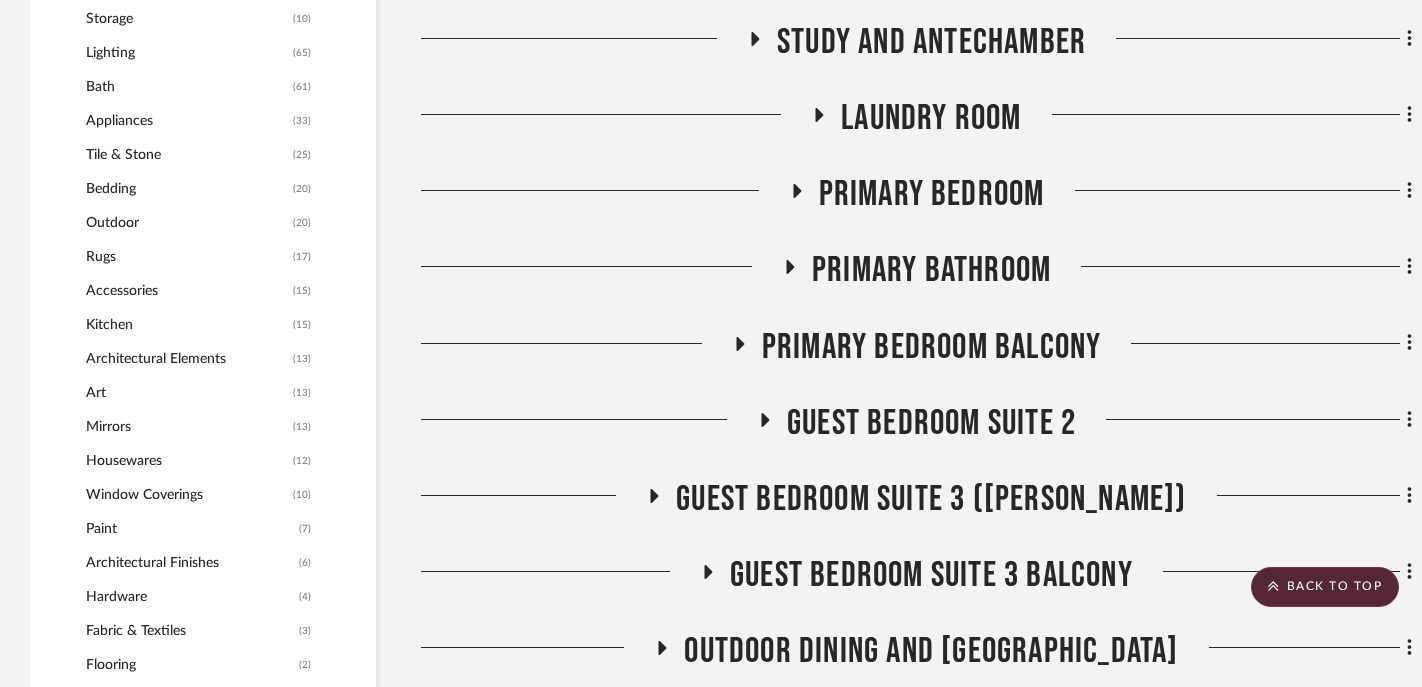 click on "Primary Bathroom" 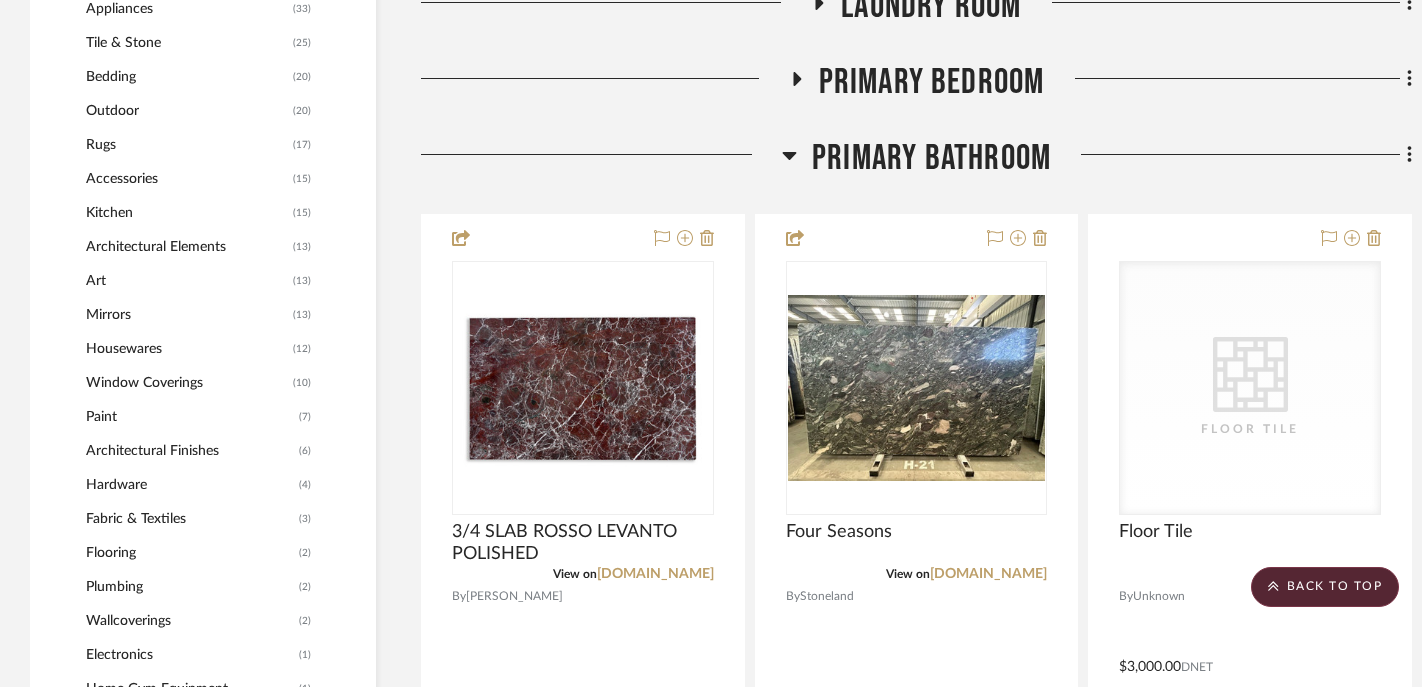 scroll, scrollTop: 1874, scrollLeft: 0, axis: vertical 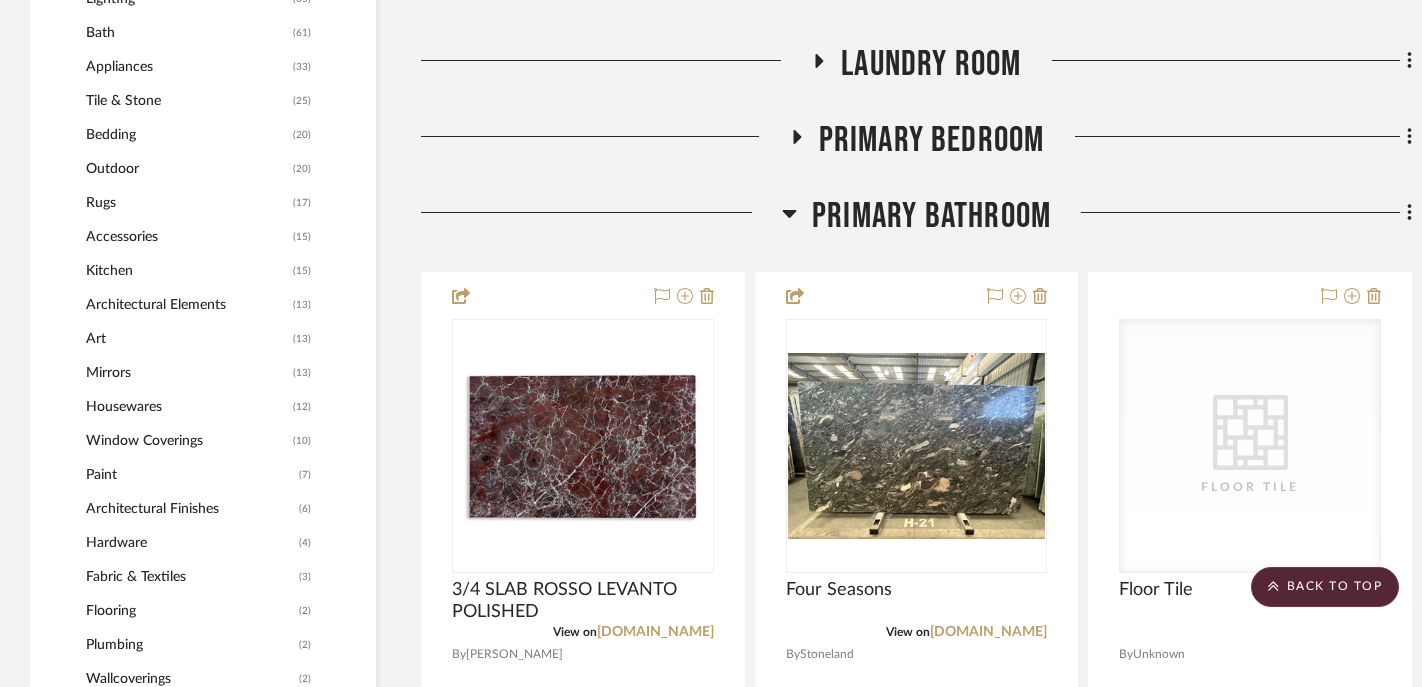 click on "Primary Bathroom" 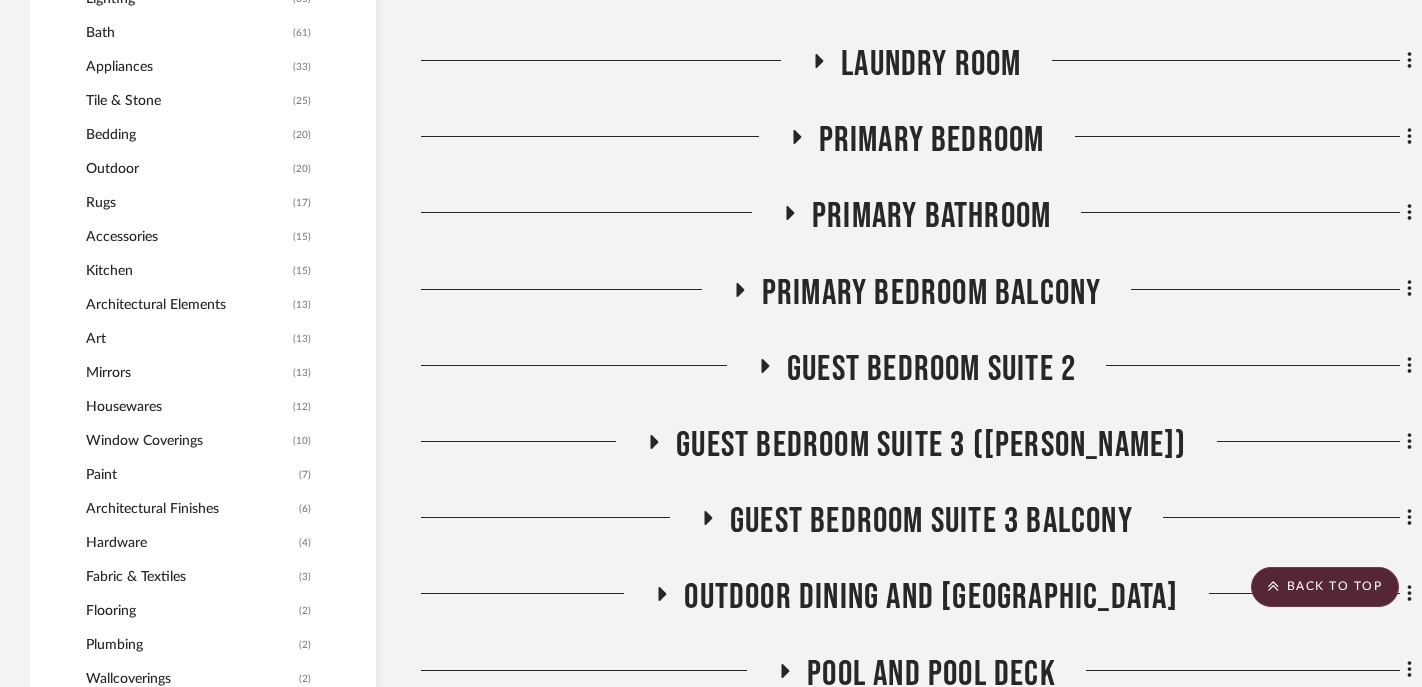click on "Primary Bedroom" 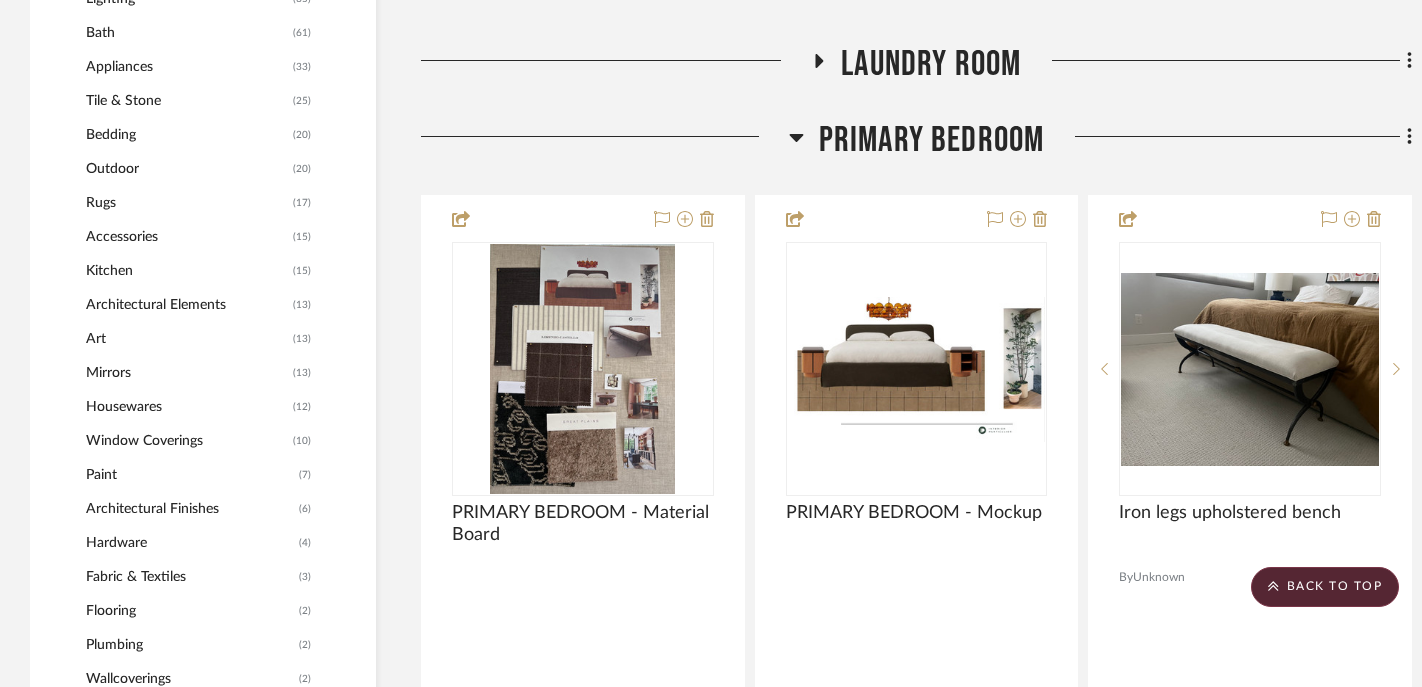click on "Primary Bedroom" 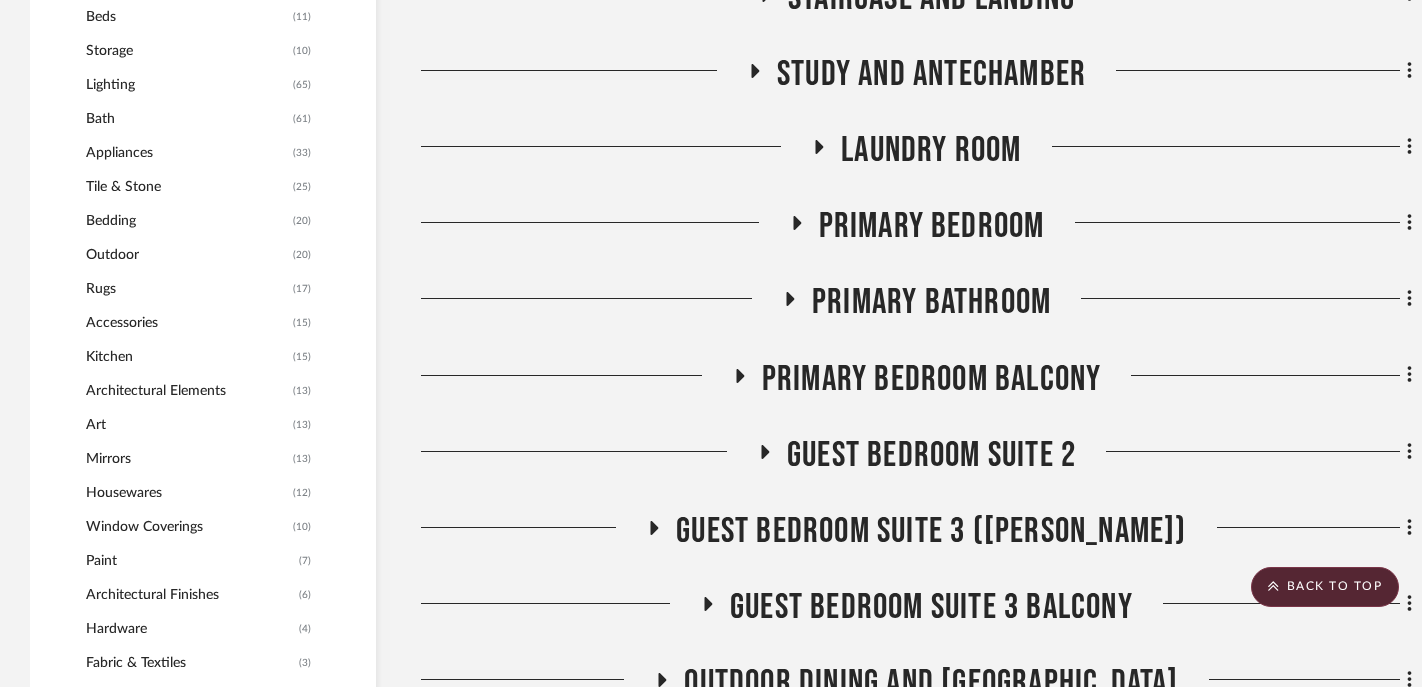 scroll, scrollTop: 1754, scrollLeft: 0, axis: vertical 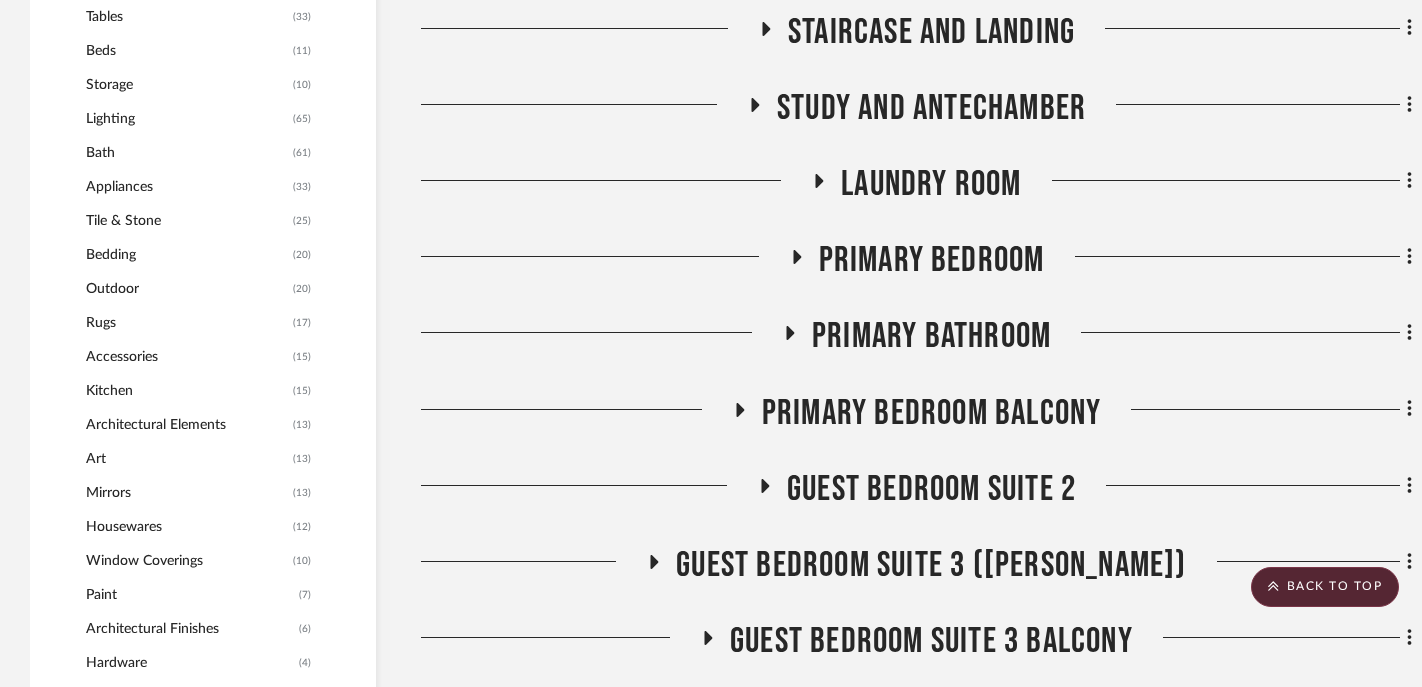 click on "Primary Bathroom" 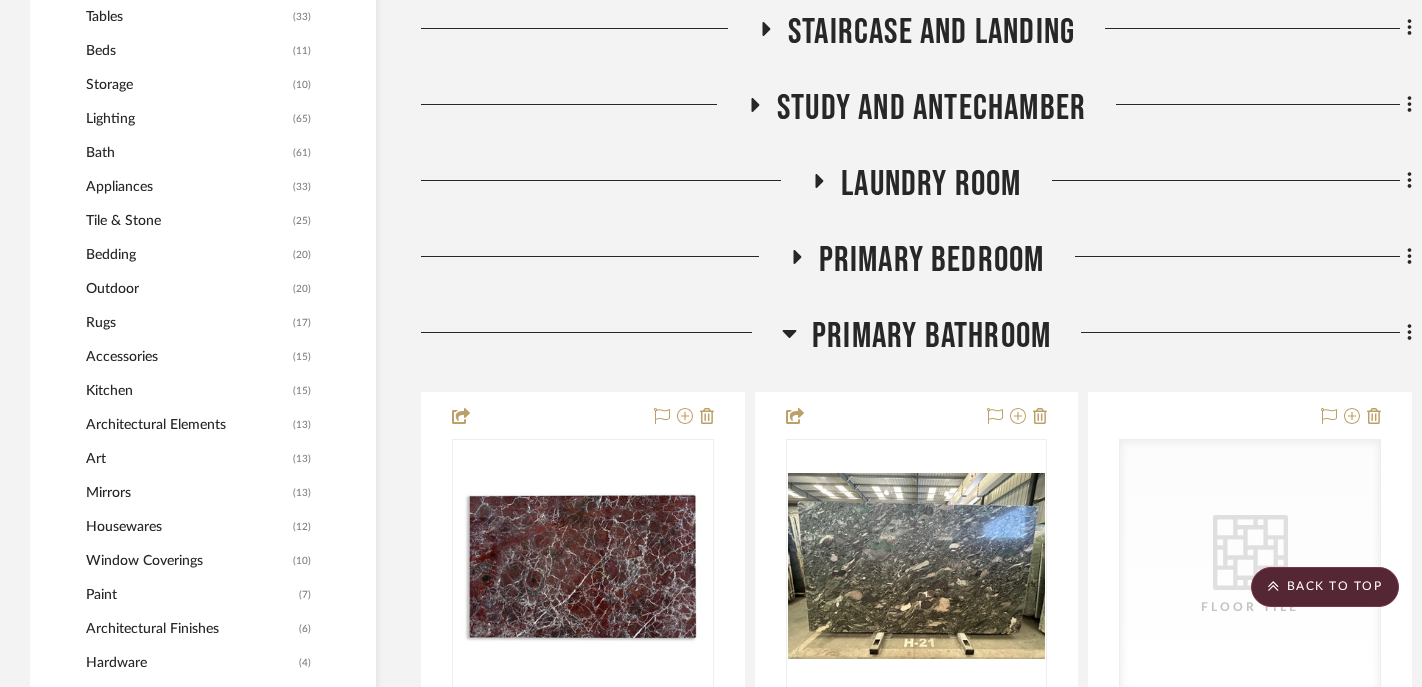 click on "Primary Bathroom" 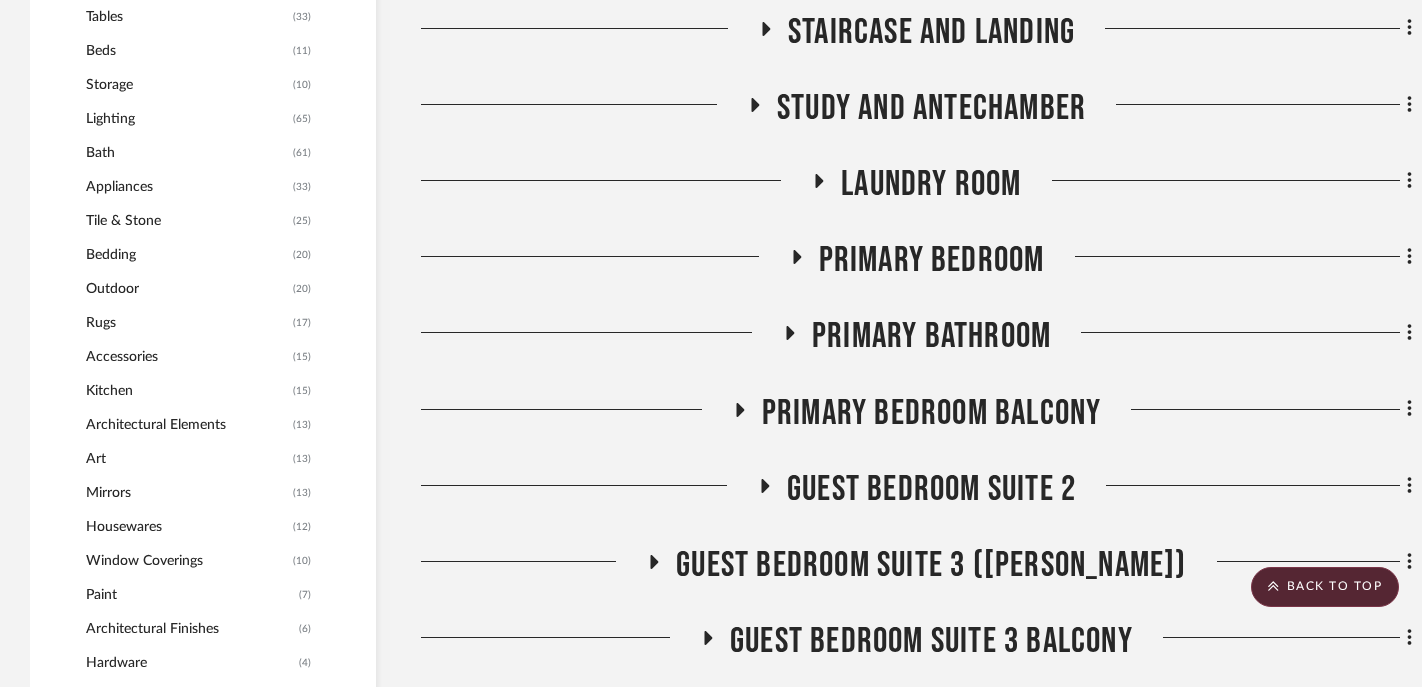 click on "Laundry Room" 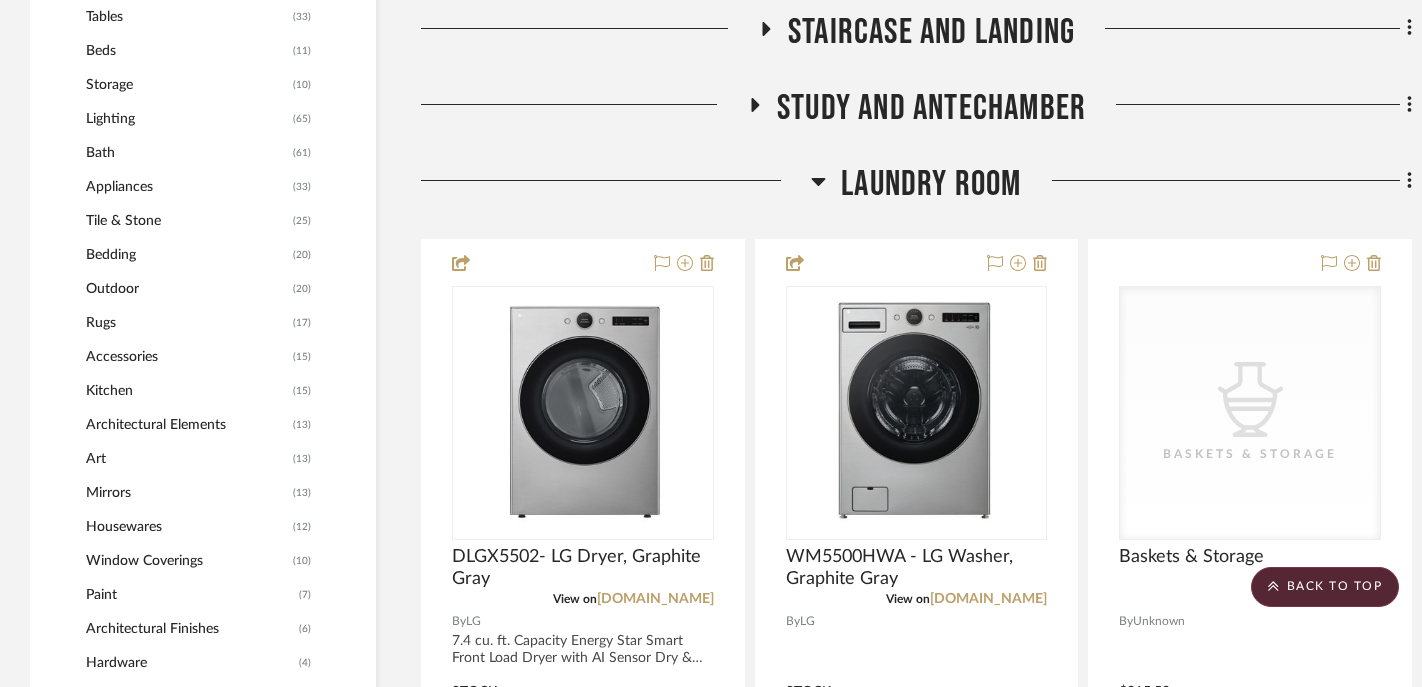 click on "Laundry Room" 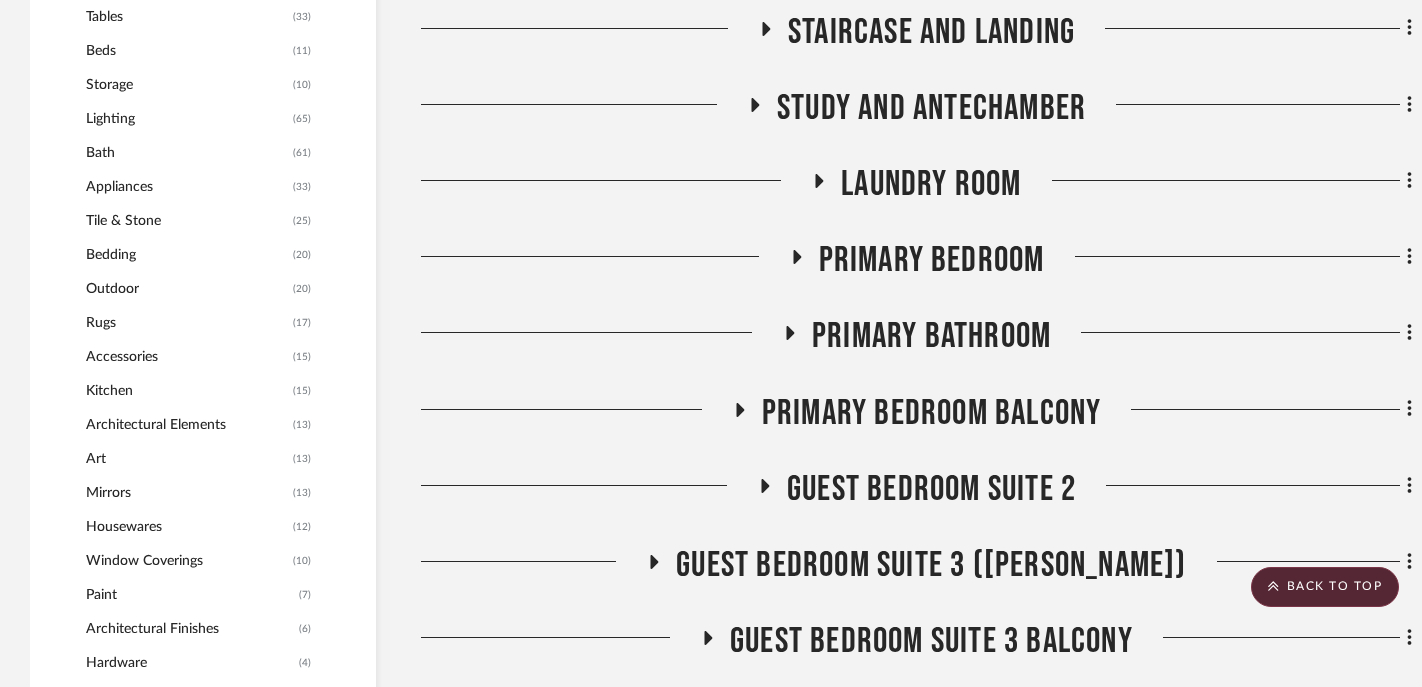 click on "Primary Bedroom" 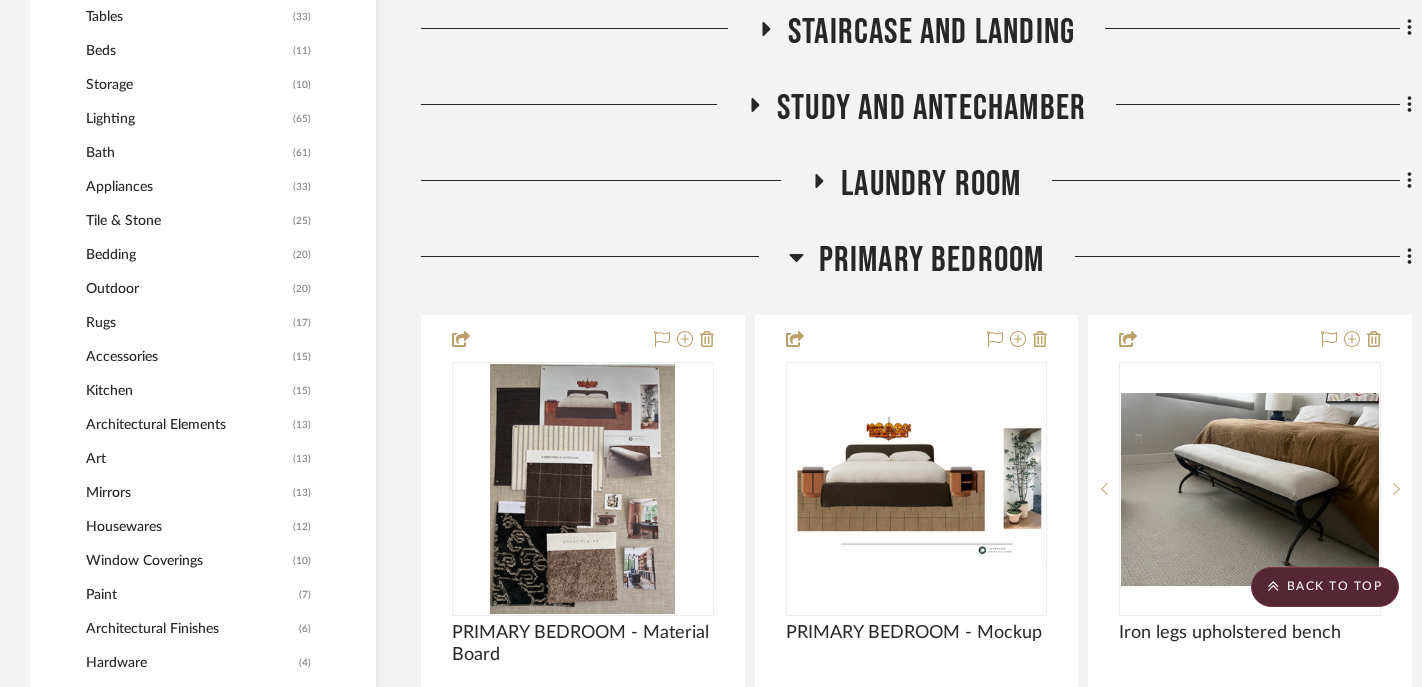 click on "Primary Bedroom" 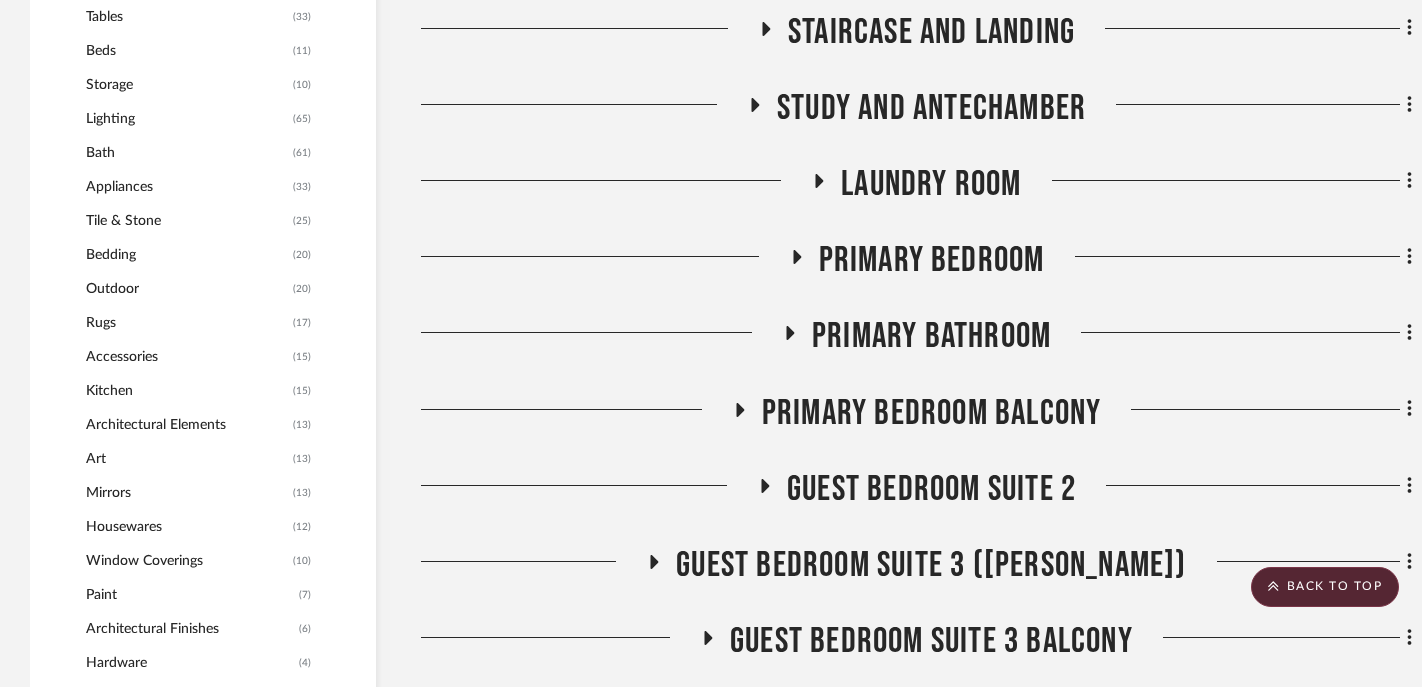 scroll, scrollTop: 1644, scrollLeft: 0, axis: vertical 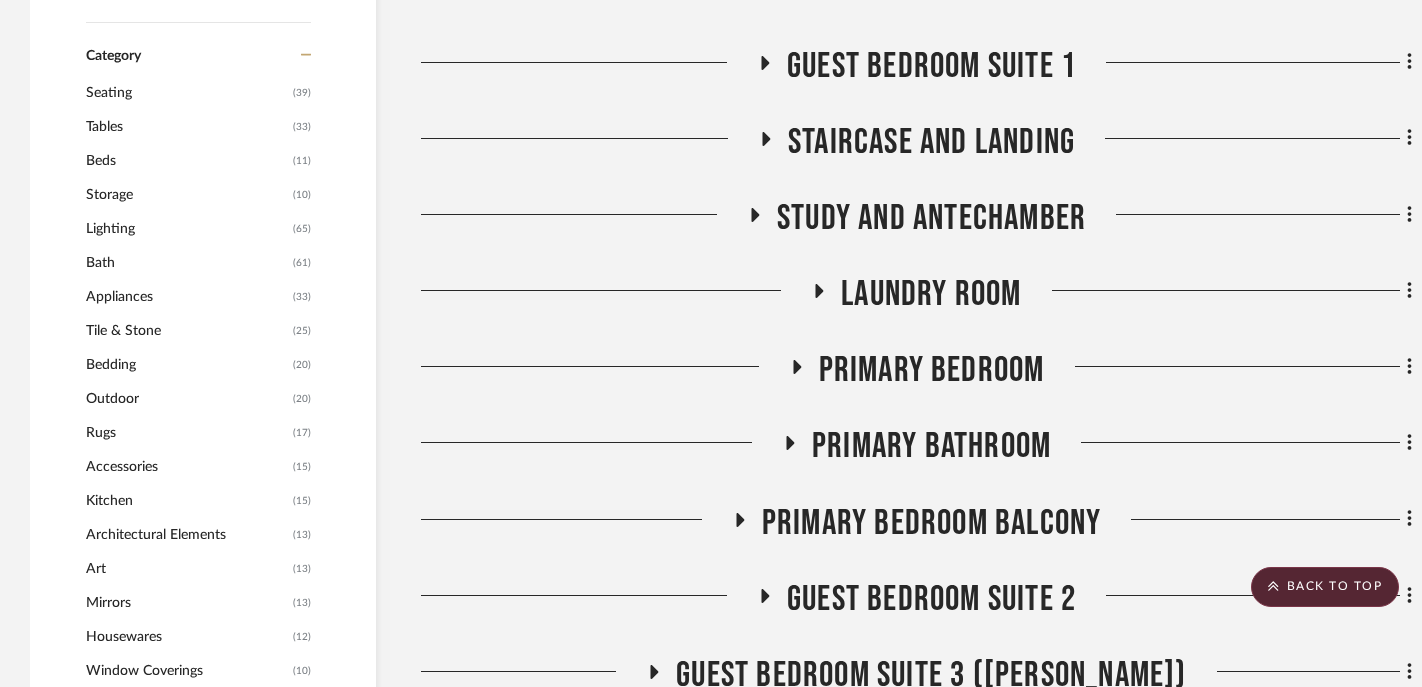 click on "Study and Antechamber" 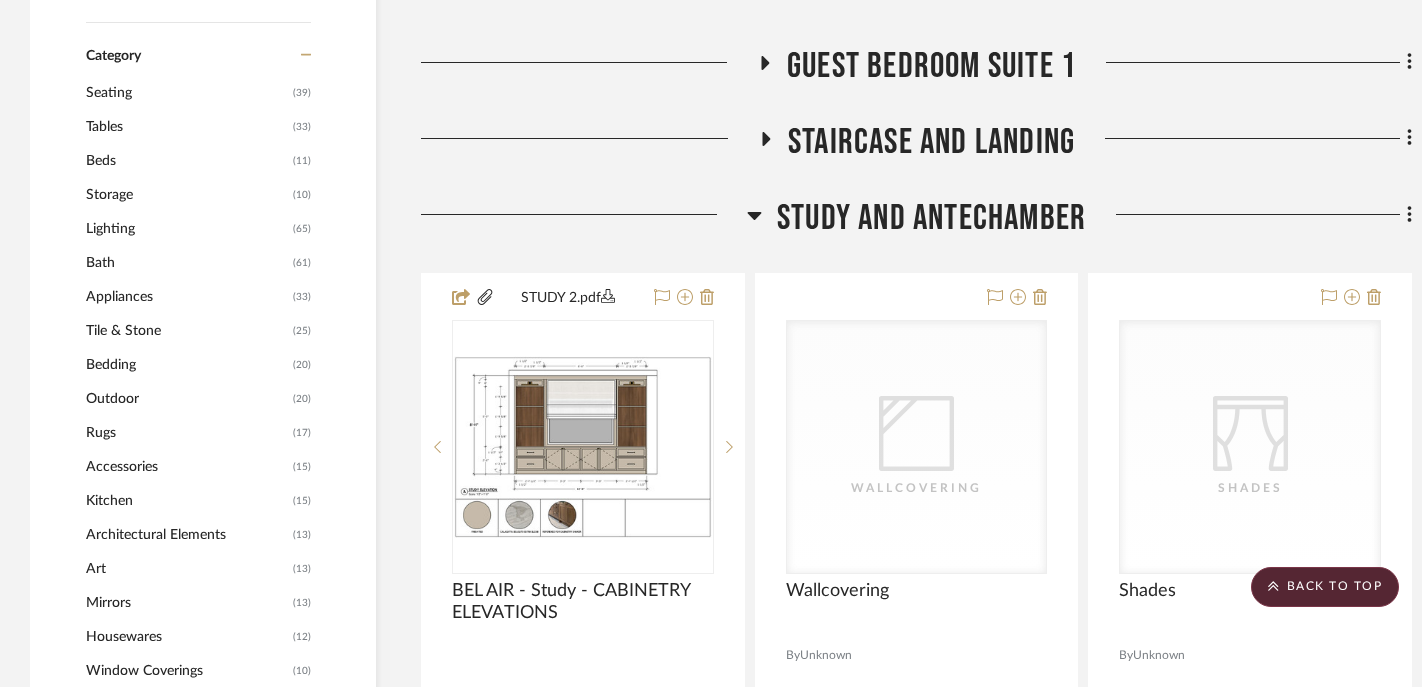 click on "Study and Antechamber" 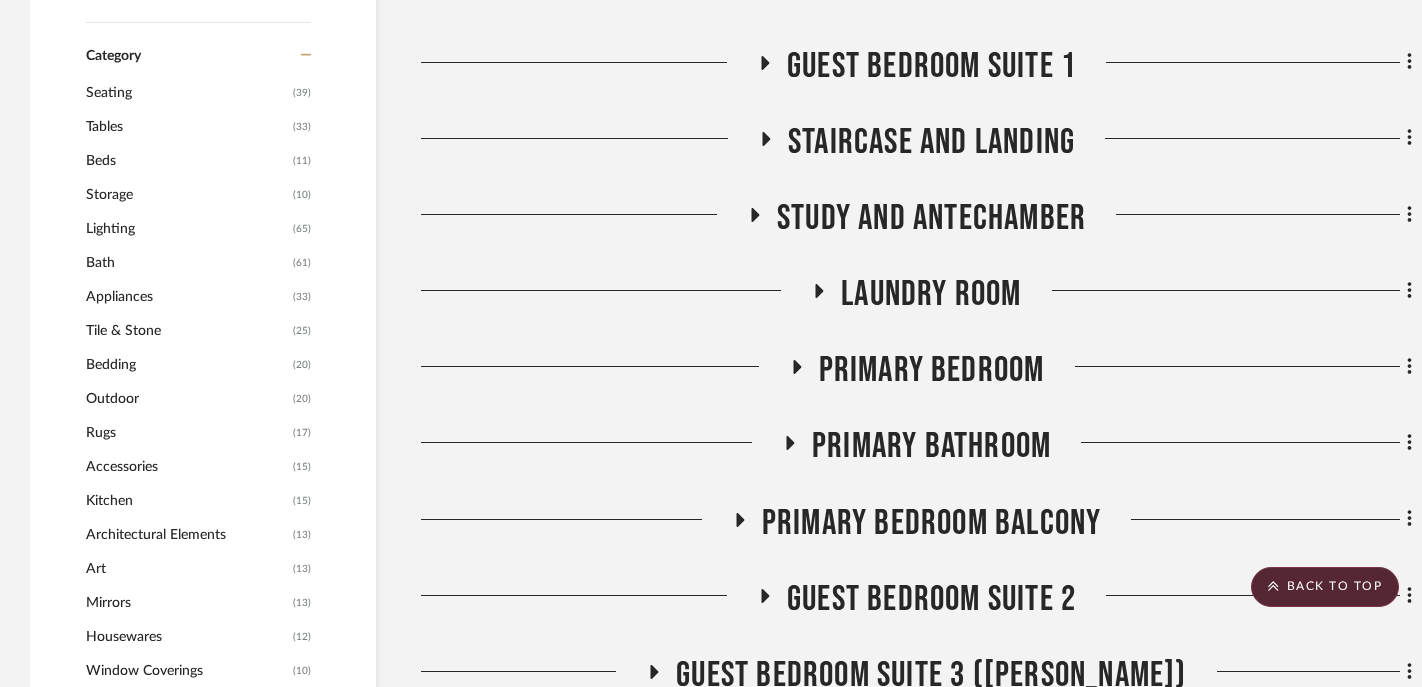 click on "Staircase and Landing" 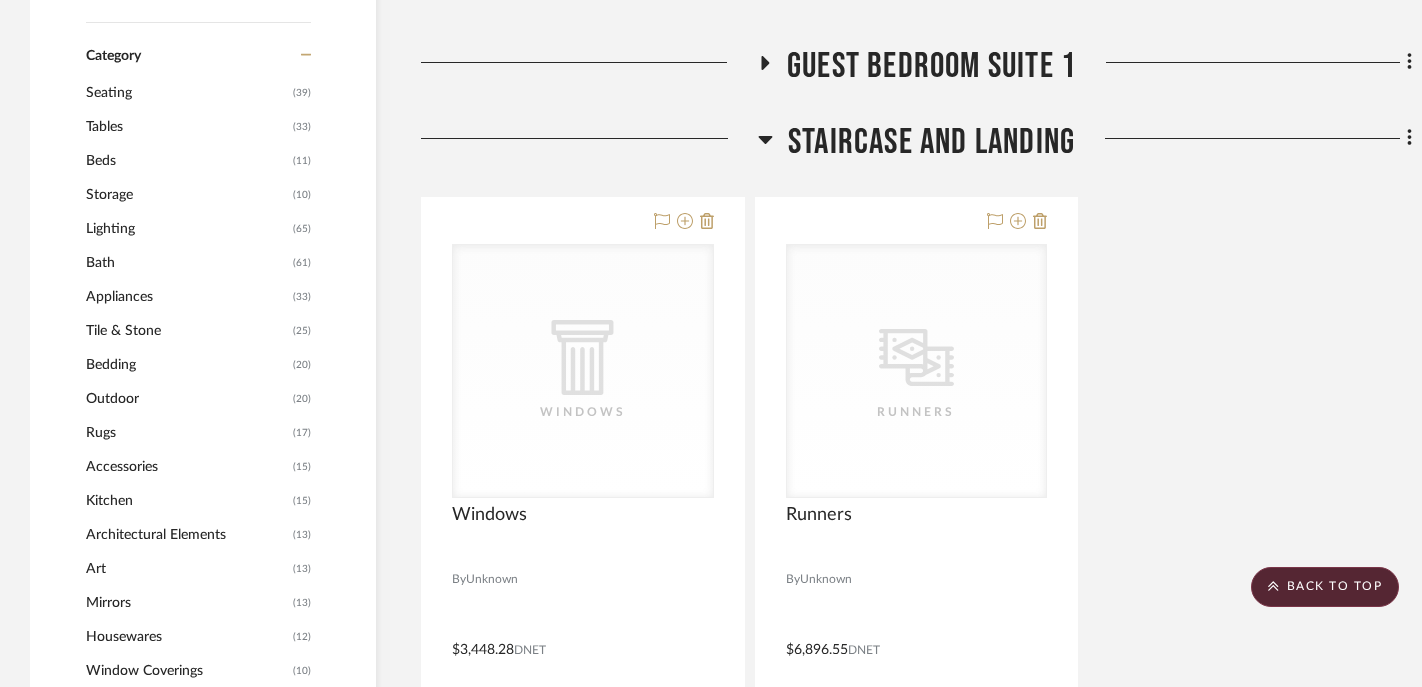 click on "Staircase and Landing" 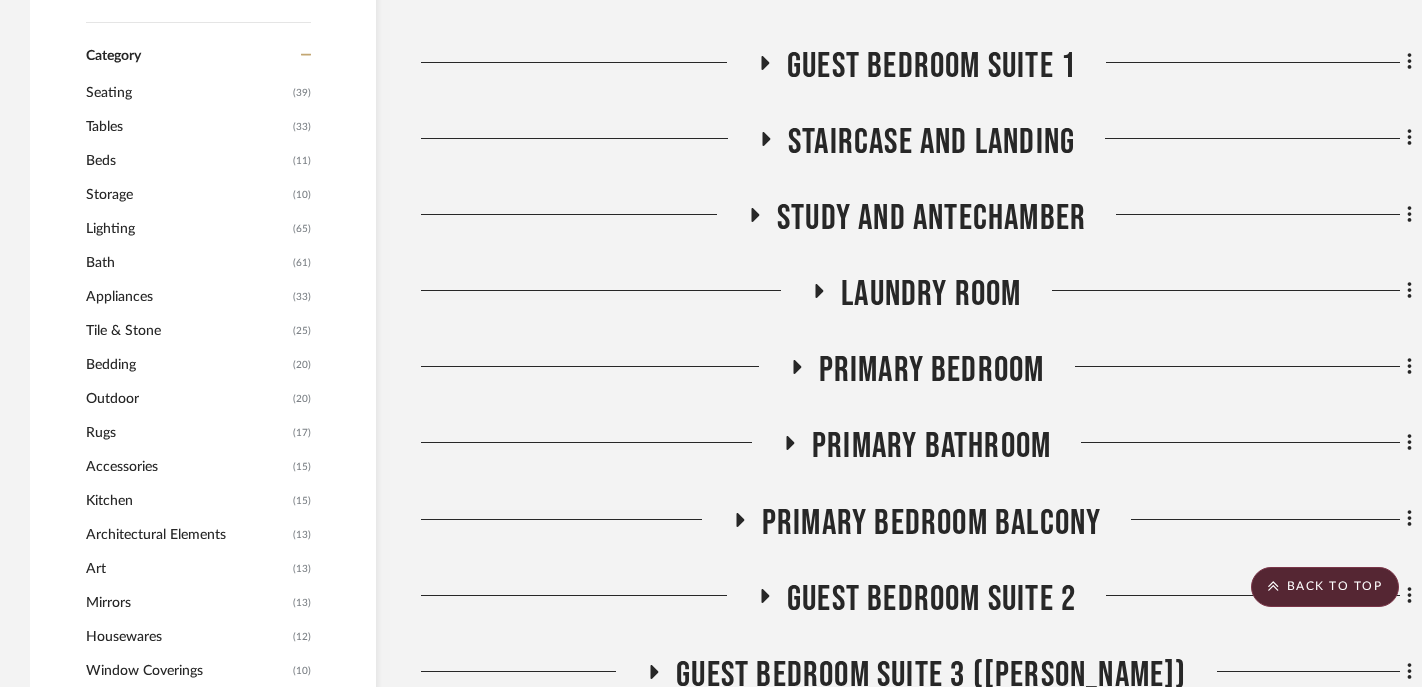 click on "Guest Bedroom Suite 1" 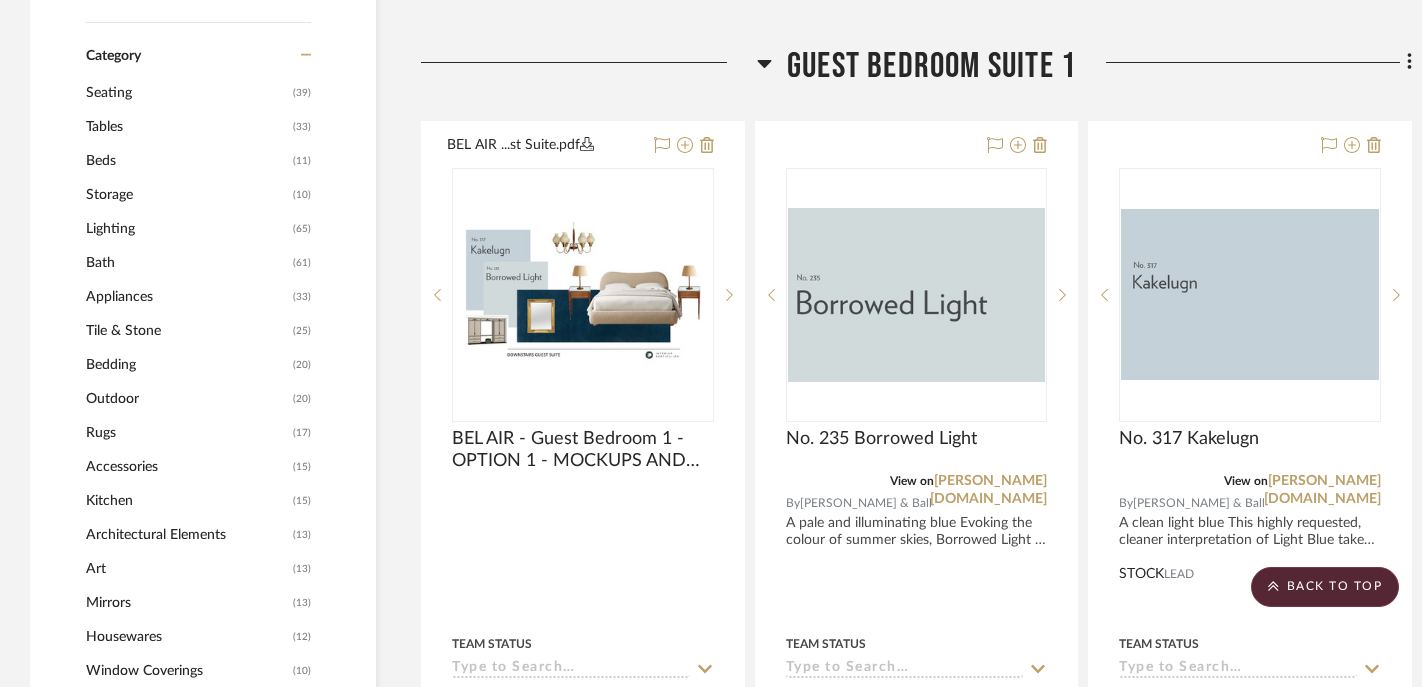 click on "Guest Bedroom Suite 1" 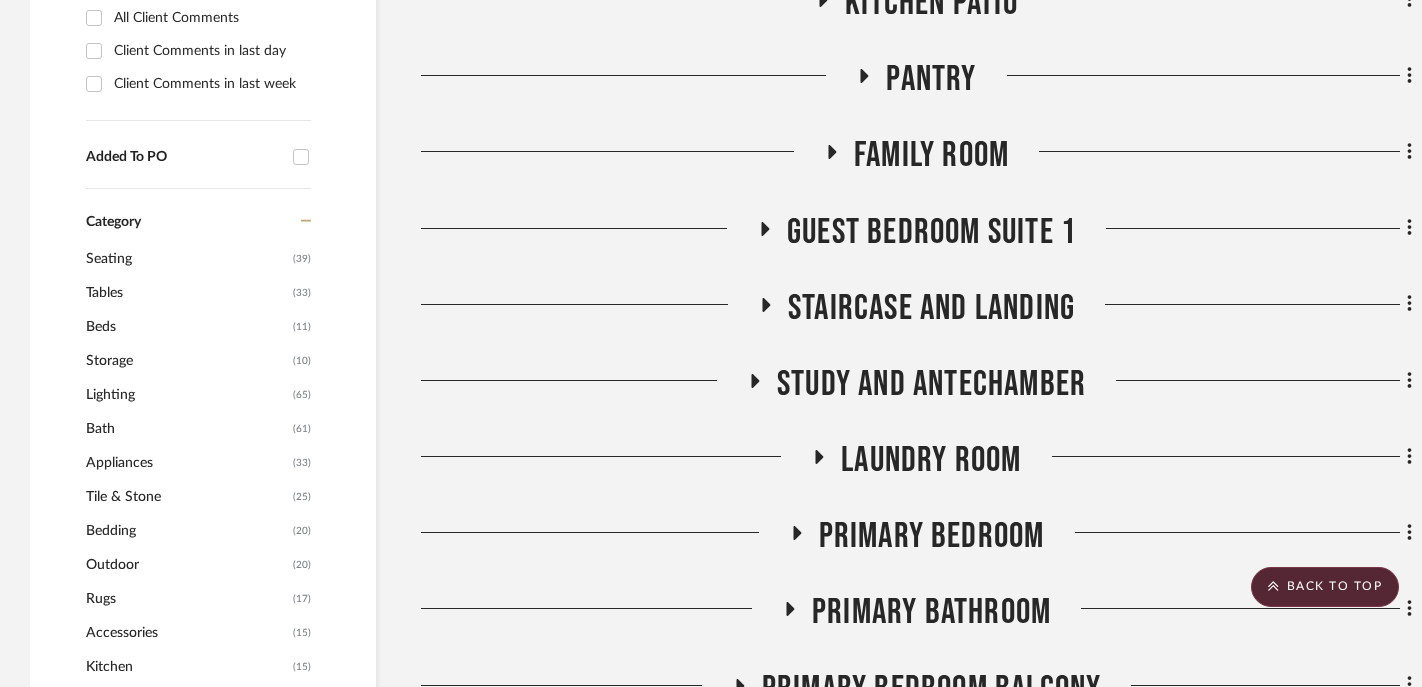 scroll, scrollTop: 1477, scrollLeft: 0, axis: vertical 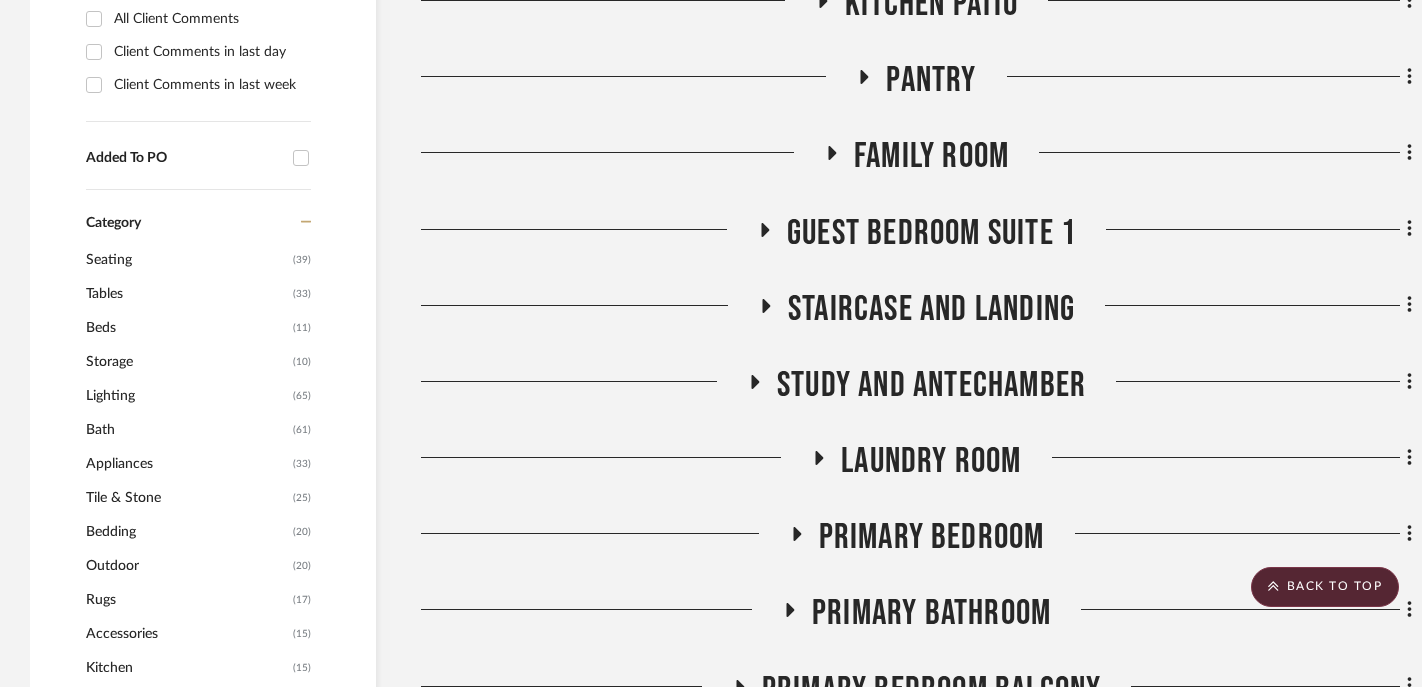 click on "Family Room" 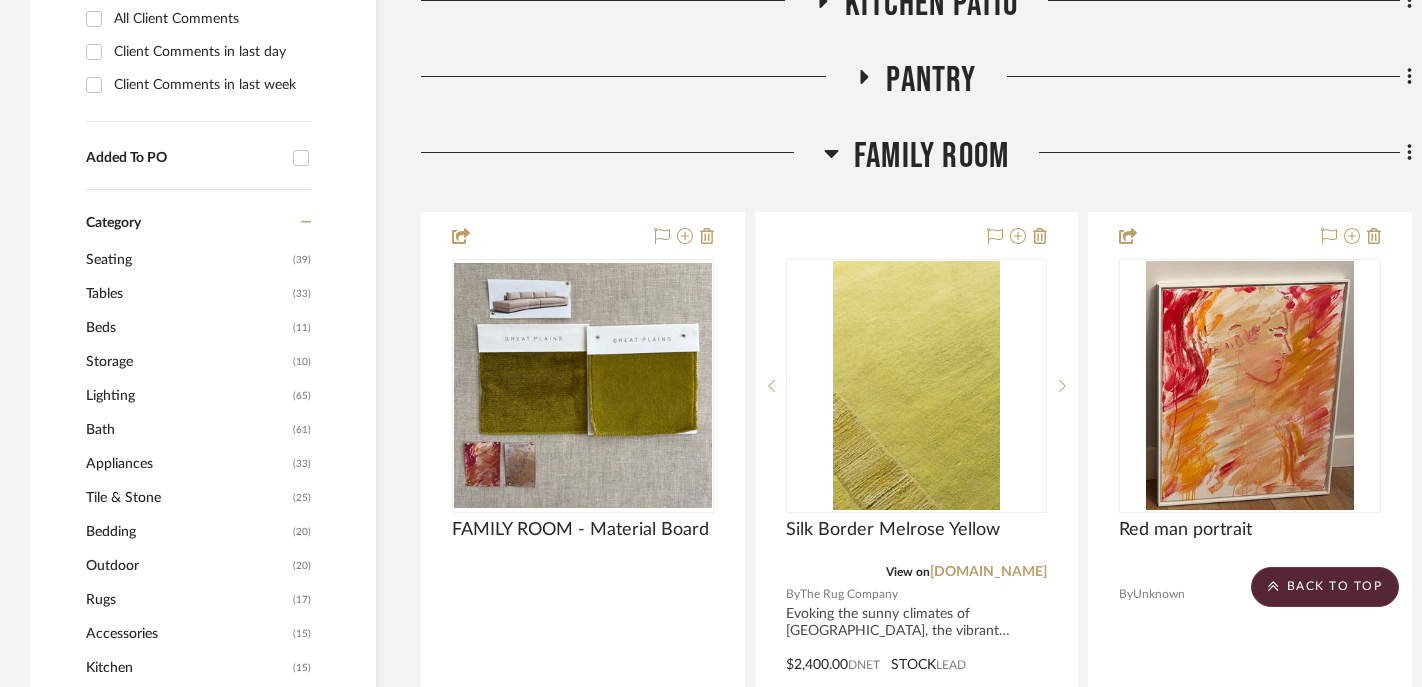 click on "Family Room" 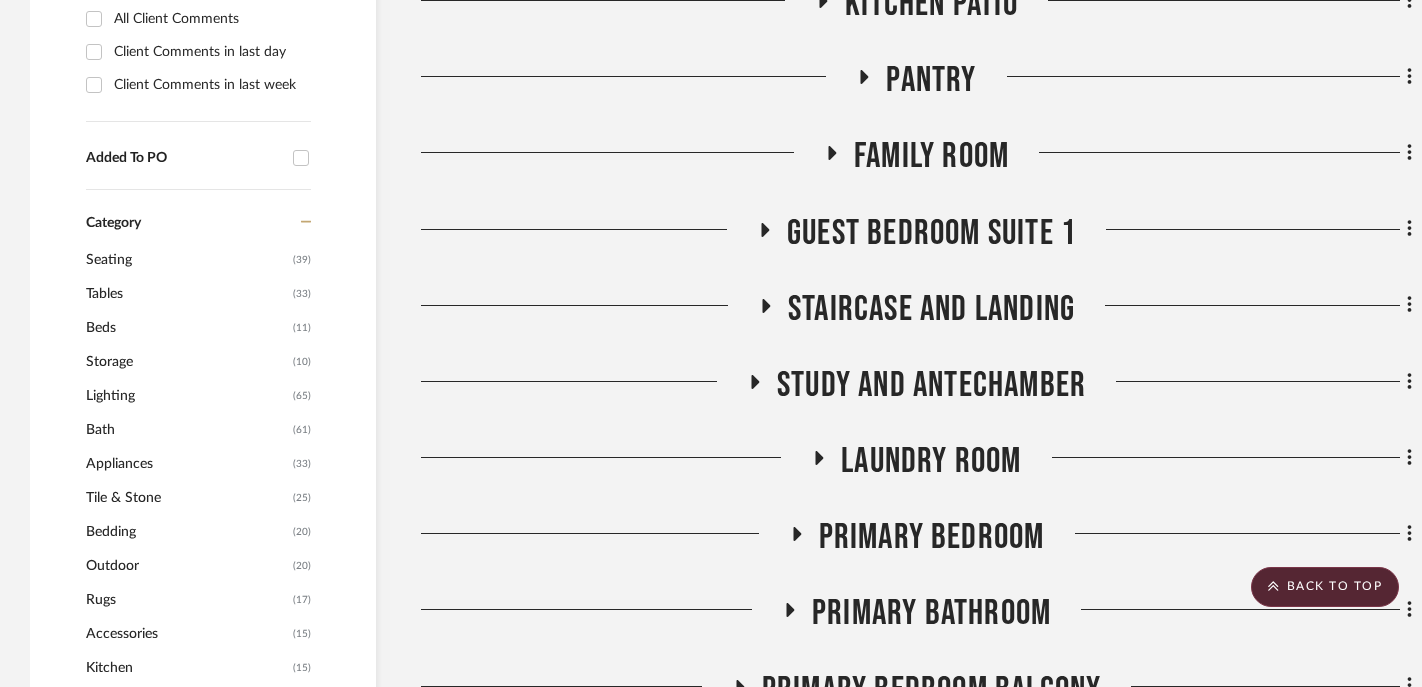 click on "Family Room" 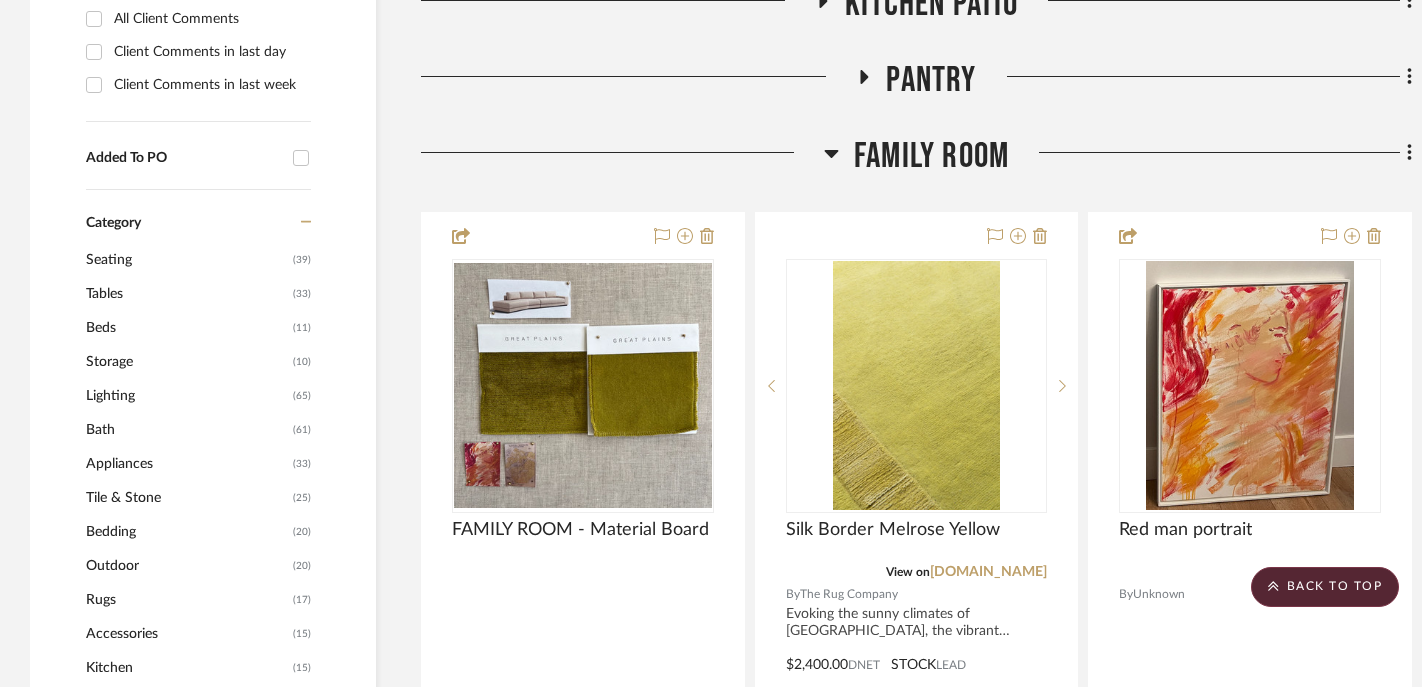 click on "Family Room" 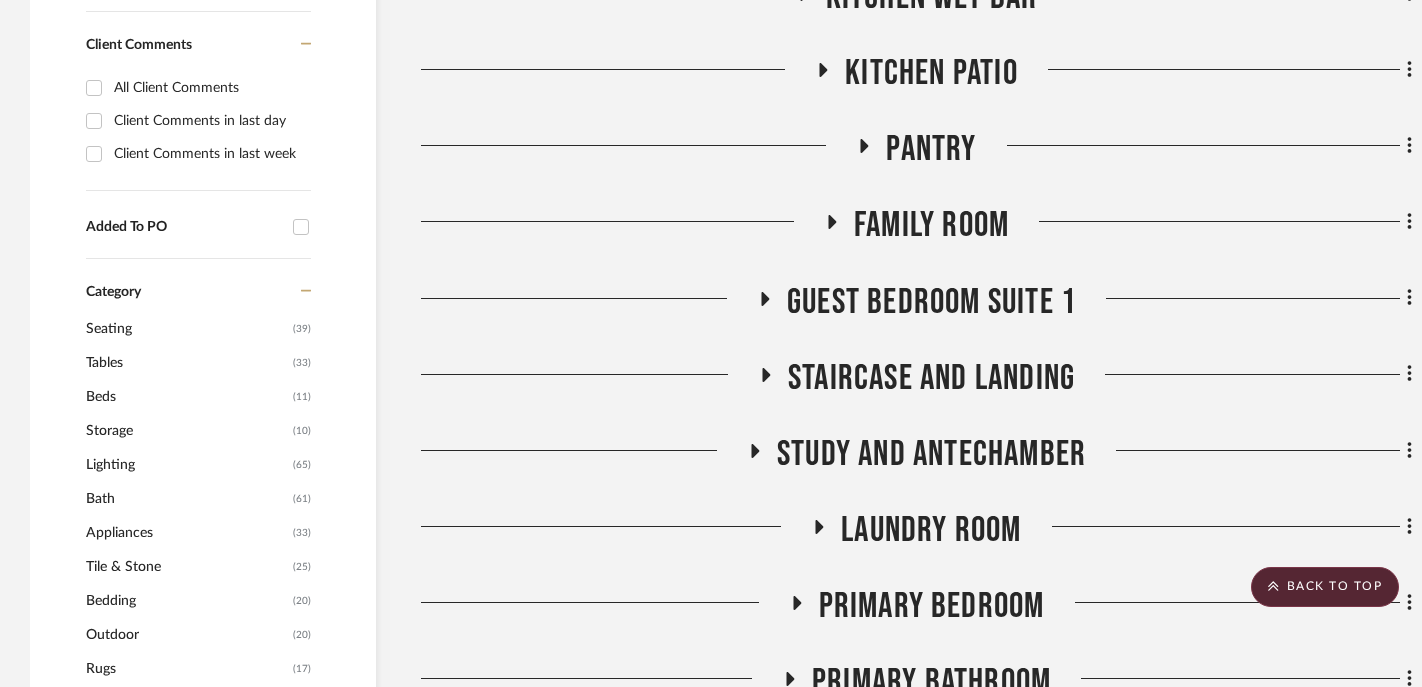 scroll, scrollTop: 1384, scrollLeft: 0, axis: vertical 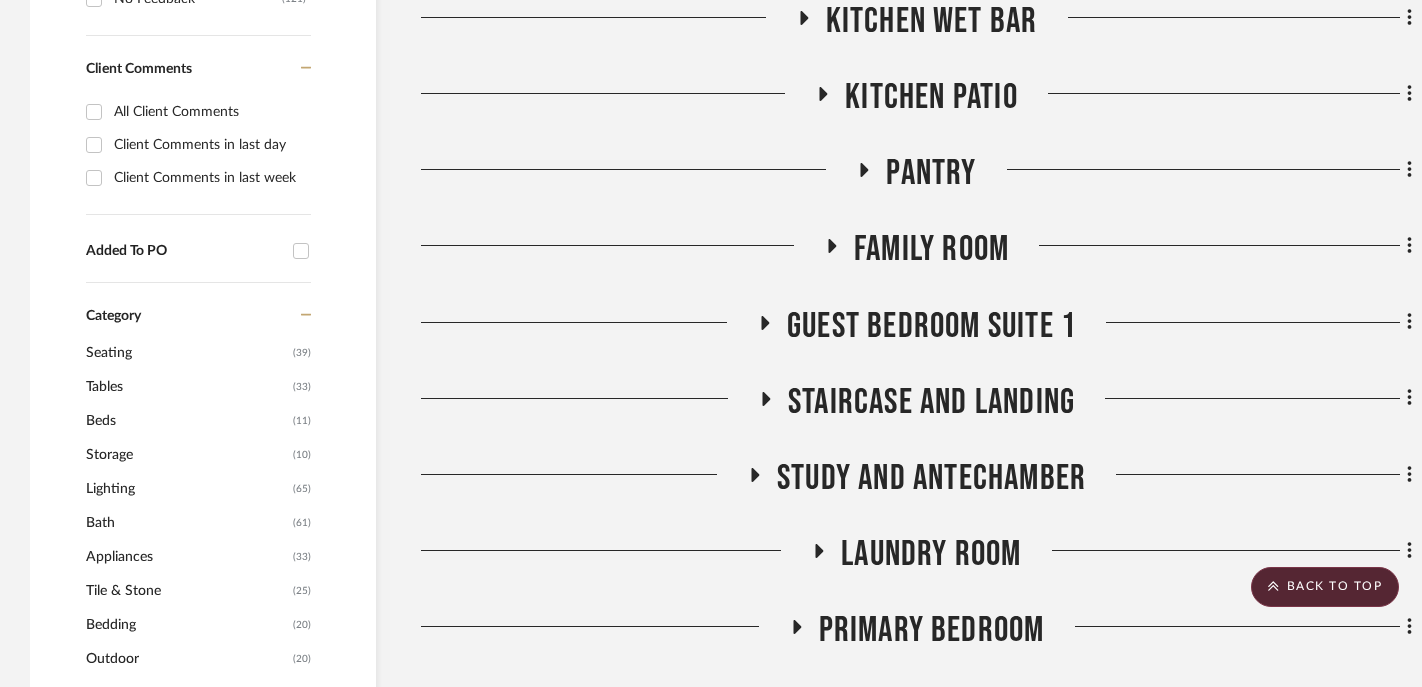 click on "Pantry" 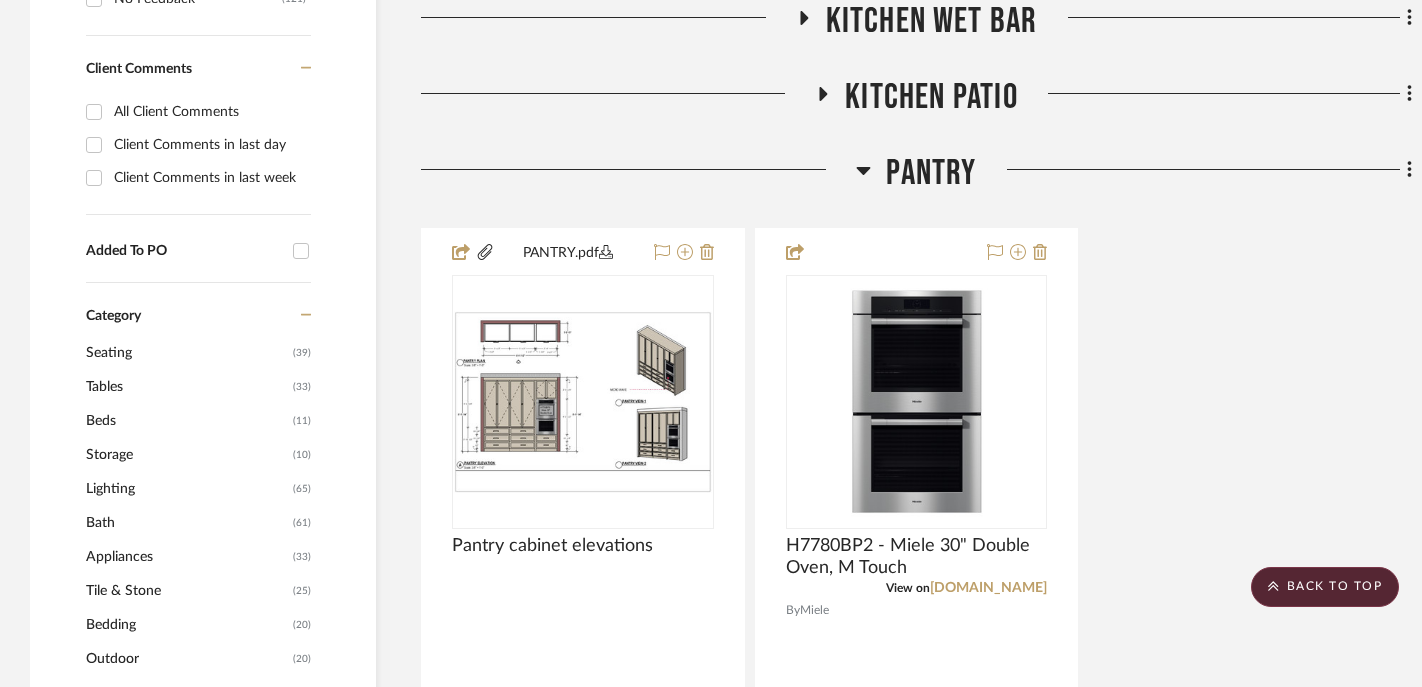 click on "Pantry" 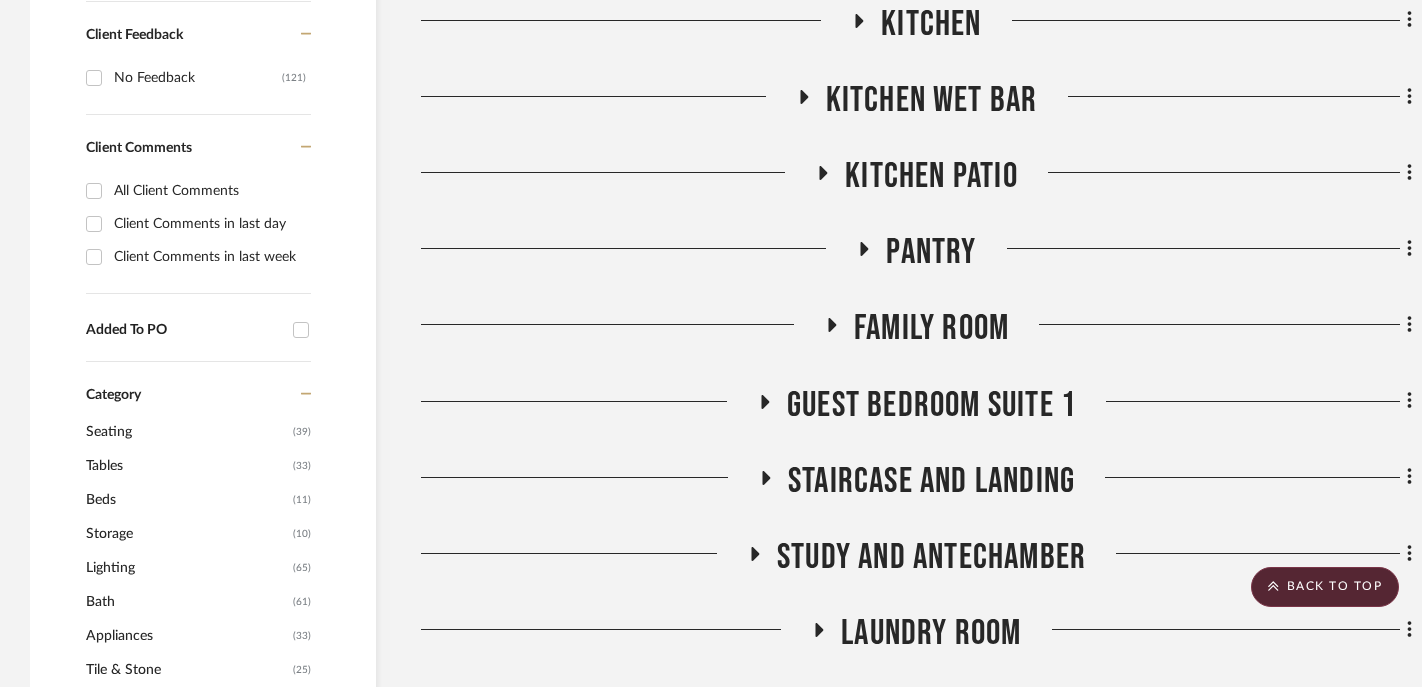 scroll, scrollTop: 1293, scrollLeft: 0, axis: vertical 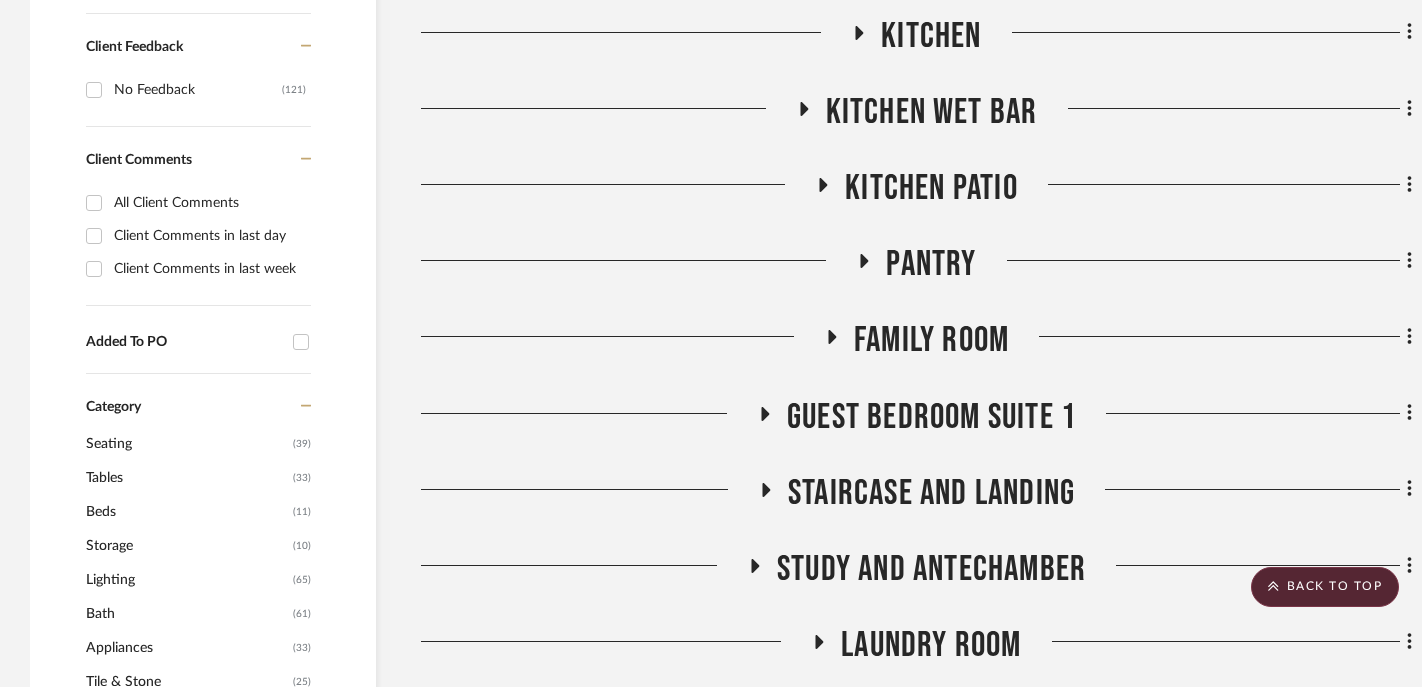 click on "Kitchen Patio" 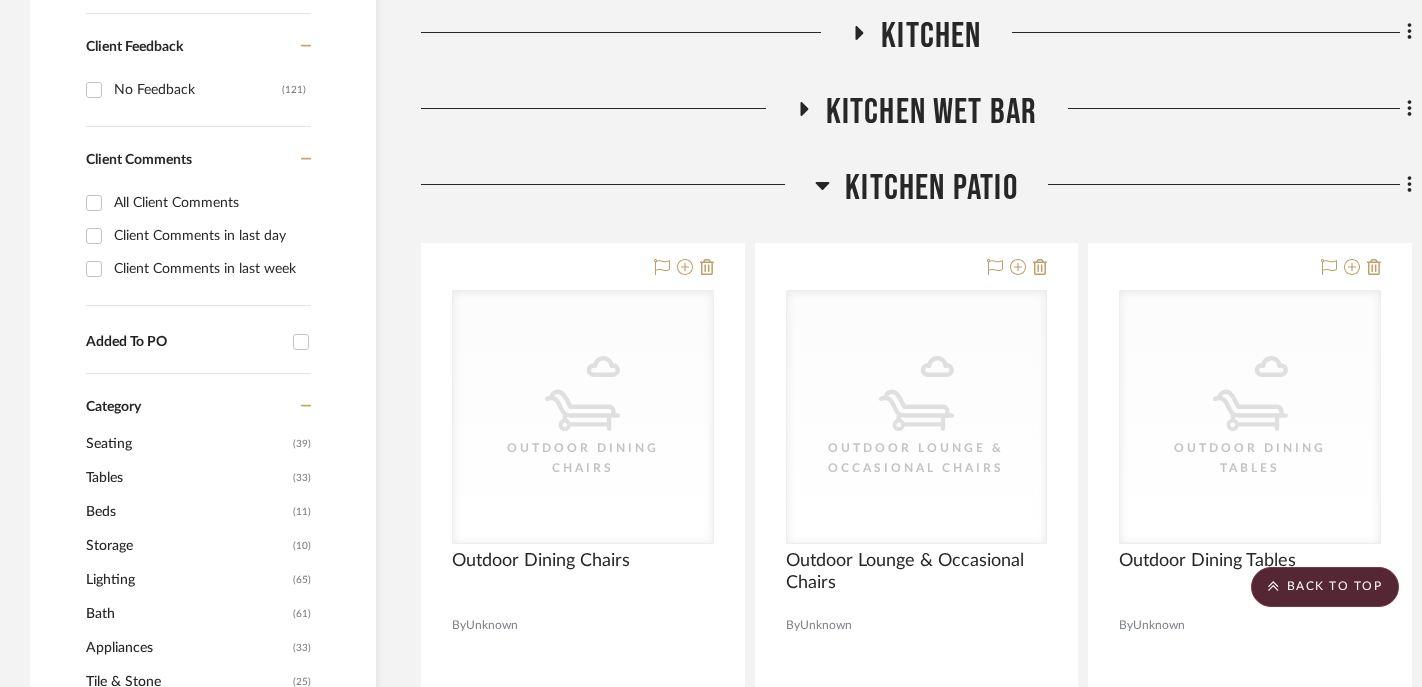 click on "Kitchen Patio" 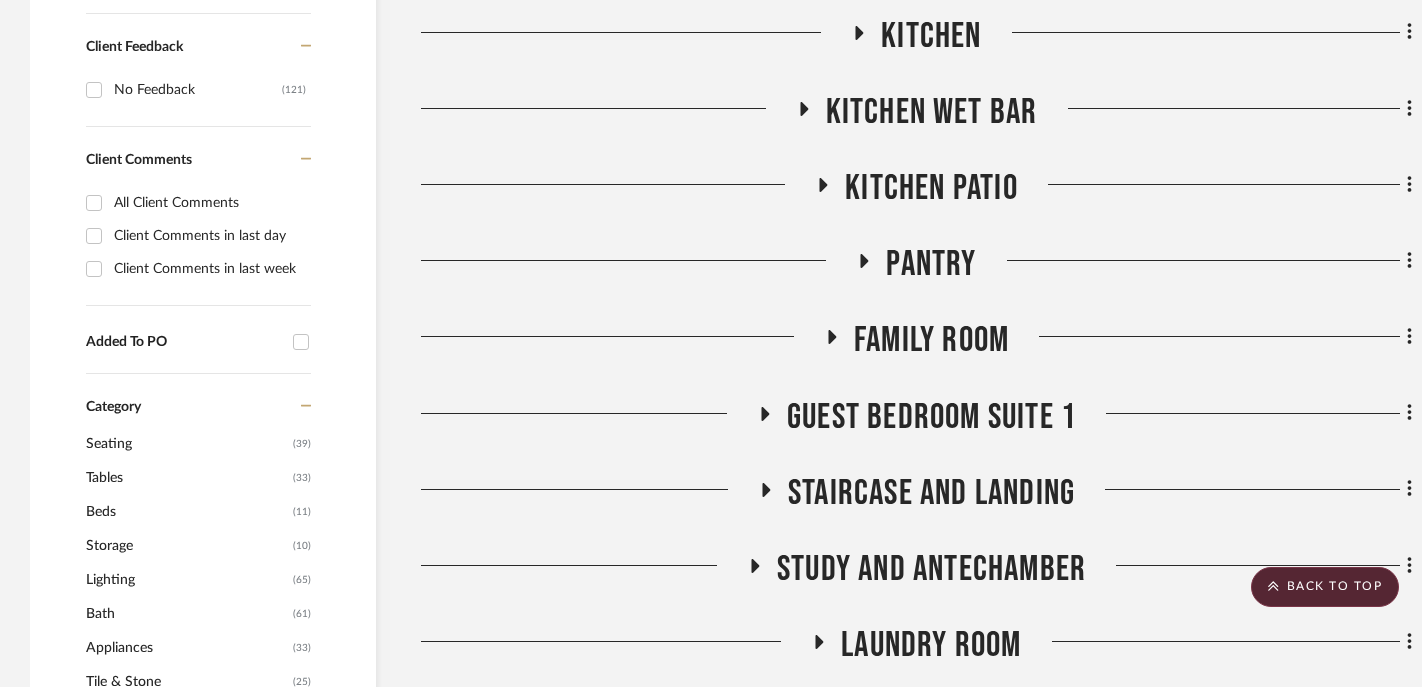 click on "Kitchen Wet Bar" 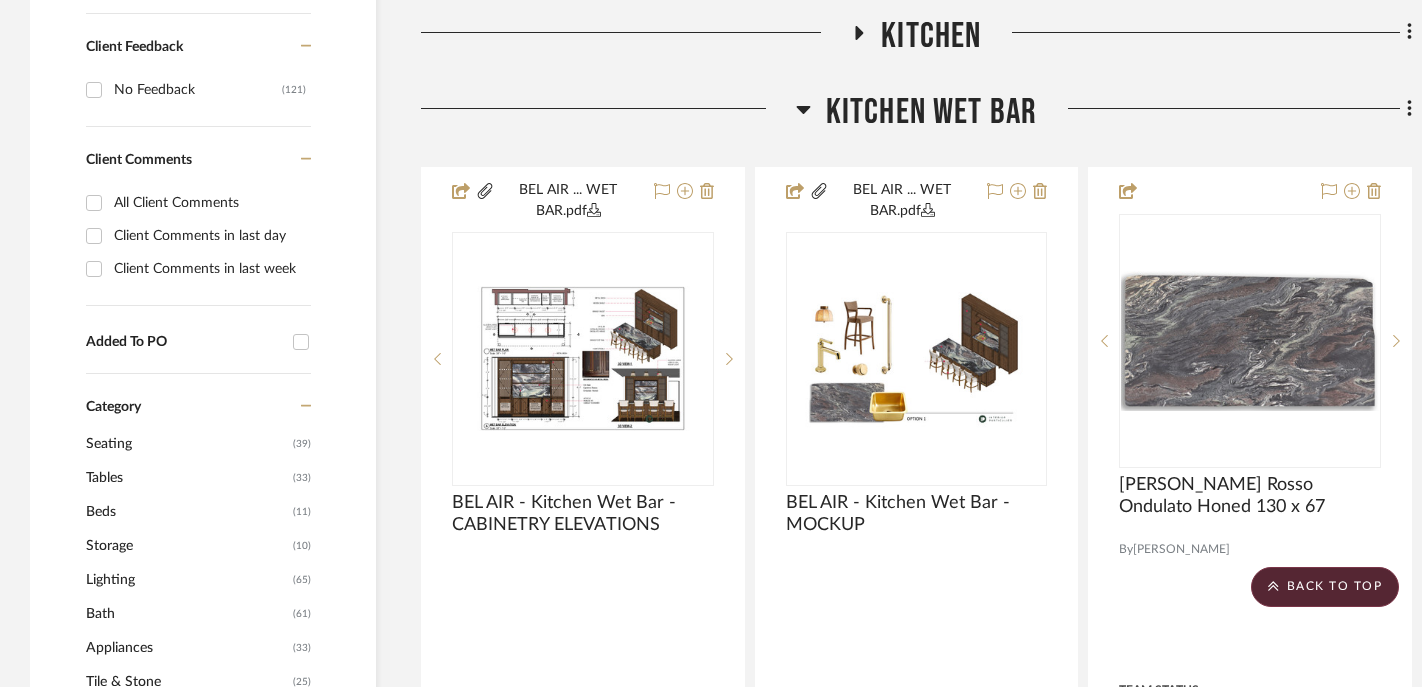 click on "Kitchen Wet Bar" 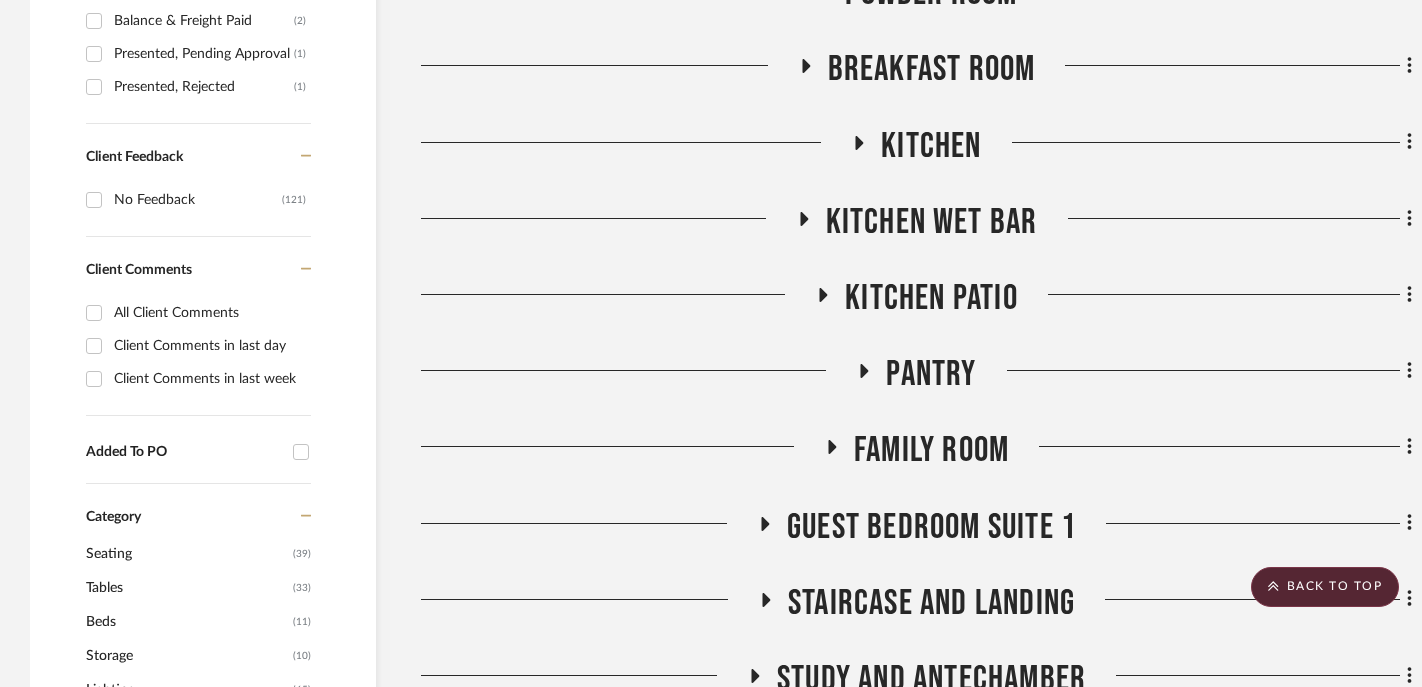 scroll, scrollTop: 1176, scrollLeft: 0, axis: vertical 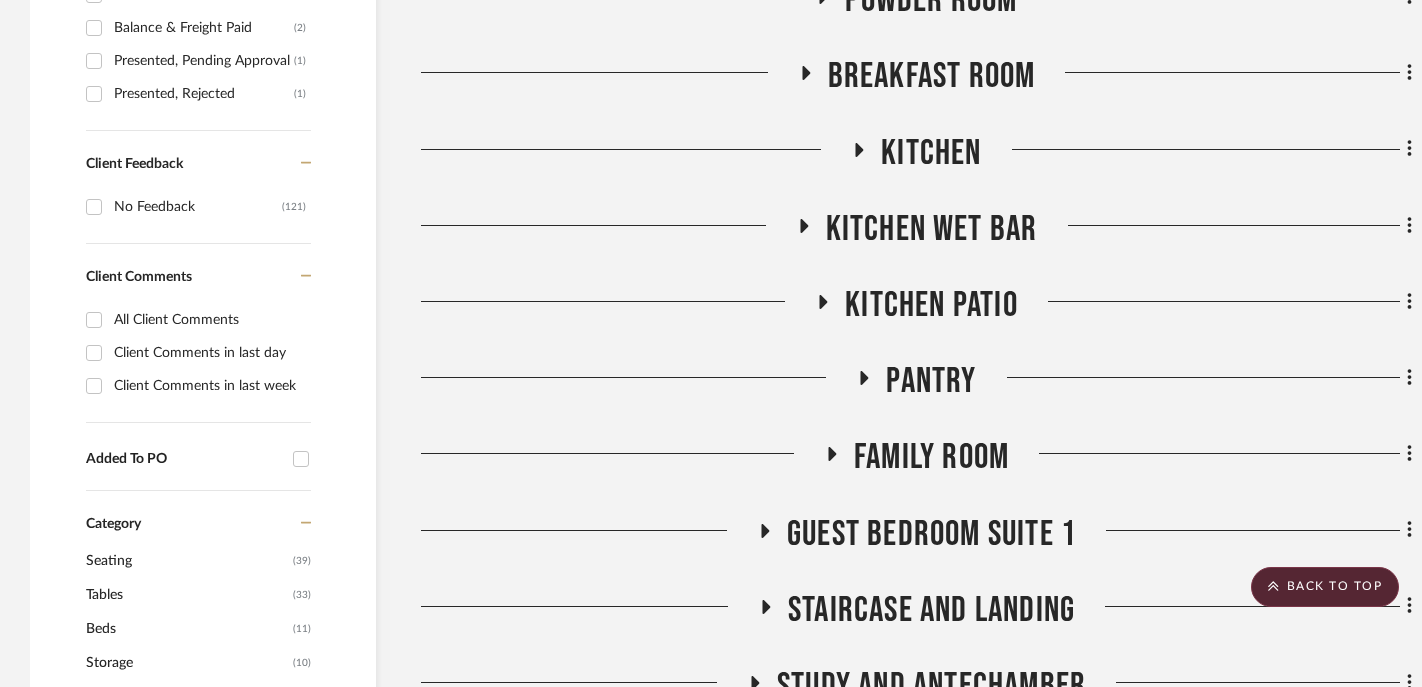 click on "Kitchen Wet Bar" 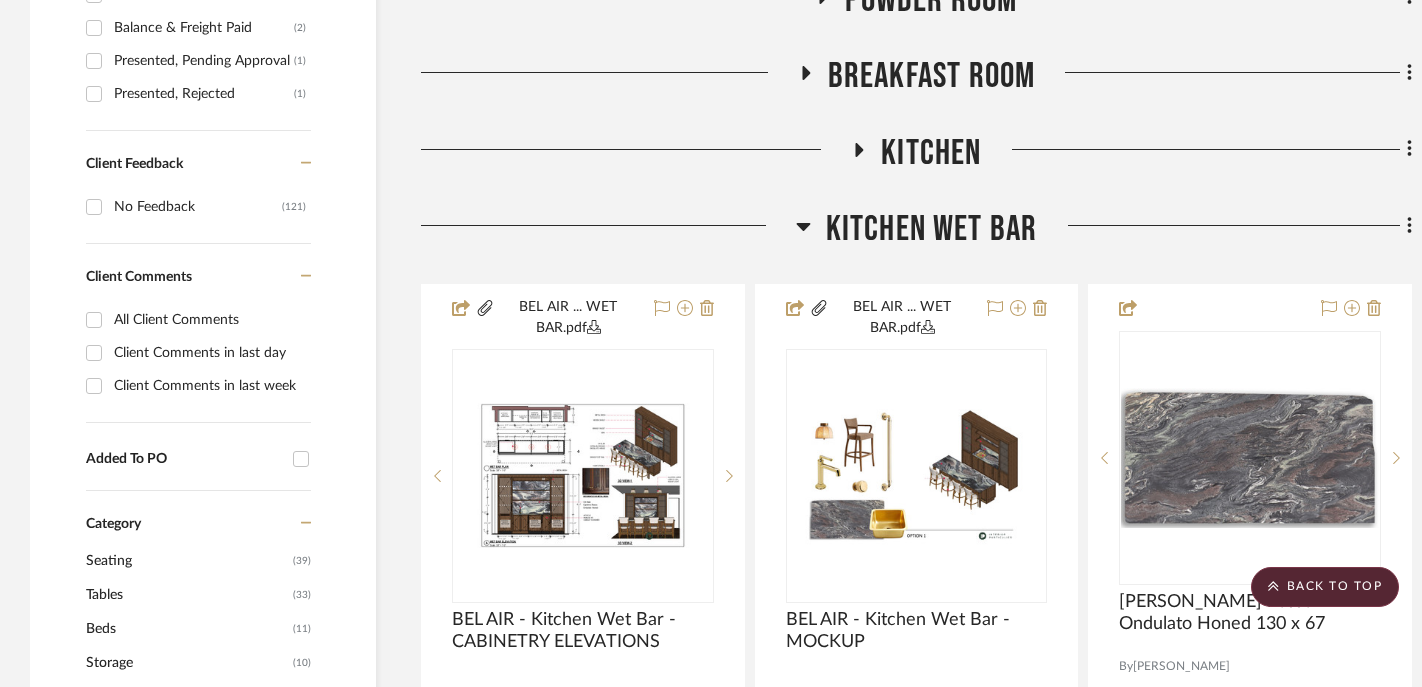 click on "Kitchen Wet Bar" 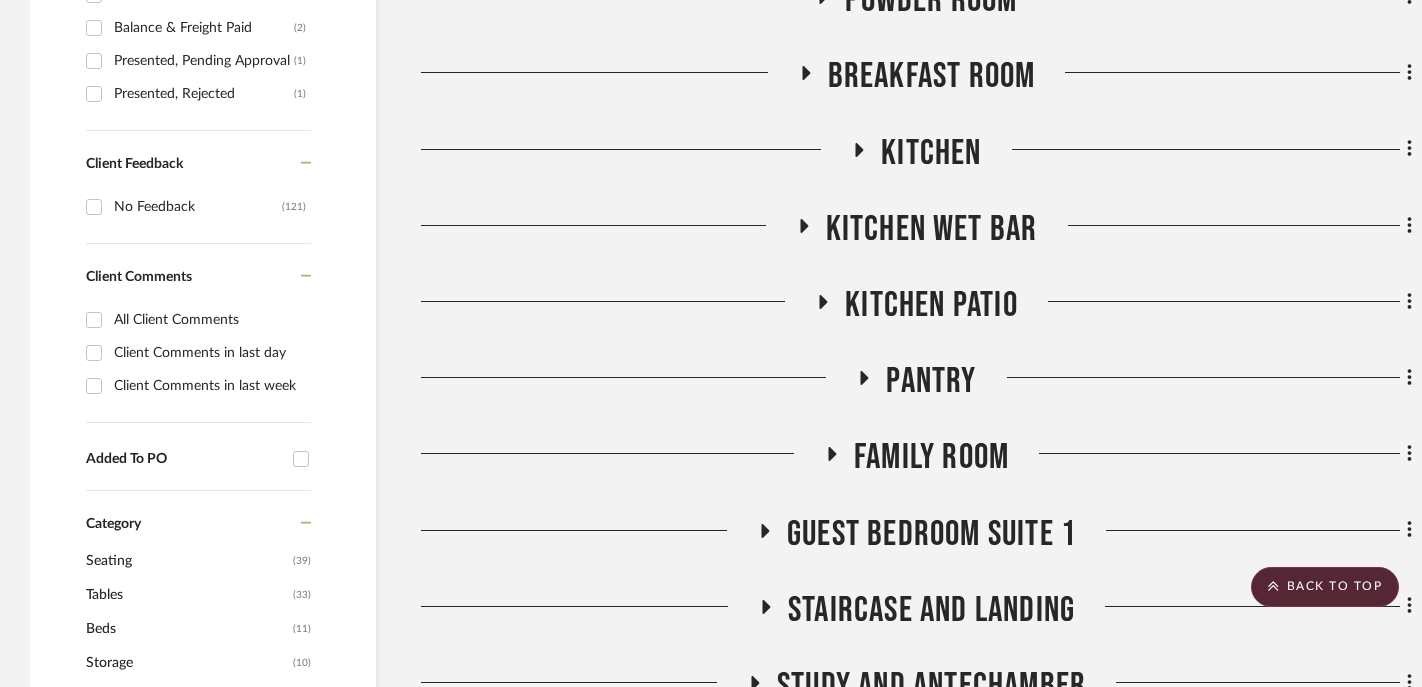 click on "Meeting notes & Documents Plans [PERSON_NAME] - Inventory Whole House Frontyard and Driveway Foyer / Entry Living Room Living room Patio Dining Room Powder Room Breakfast Room Kitchen Kitchen Wet Bar Kitchen Patio Pantry Family Room Guest Bedroom Suite 1 Staircase and Landing Study and Antechamber Laundry Room Primary Bedroom Primary Bathroom Primary Bedroom Balcony Guest Bedroom Suite 2 Guest Bedroom Suite 3 ([PERSON_NAME]) Guest Bedroom Suite 3 Balcony Outdoor Dining and Sunset Terrace Pool and Pool Deck Pool Bathroom Gym Garage Products For Consideration Items here will not be shown in the Client Dashboard, move them up into a room to allow sharing.  Sorry, we can’t find any products that match your search criteria.   GO TO LIBRARIES" 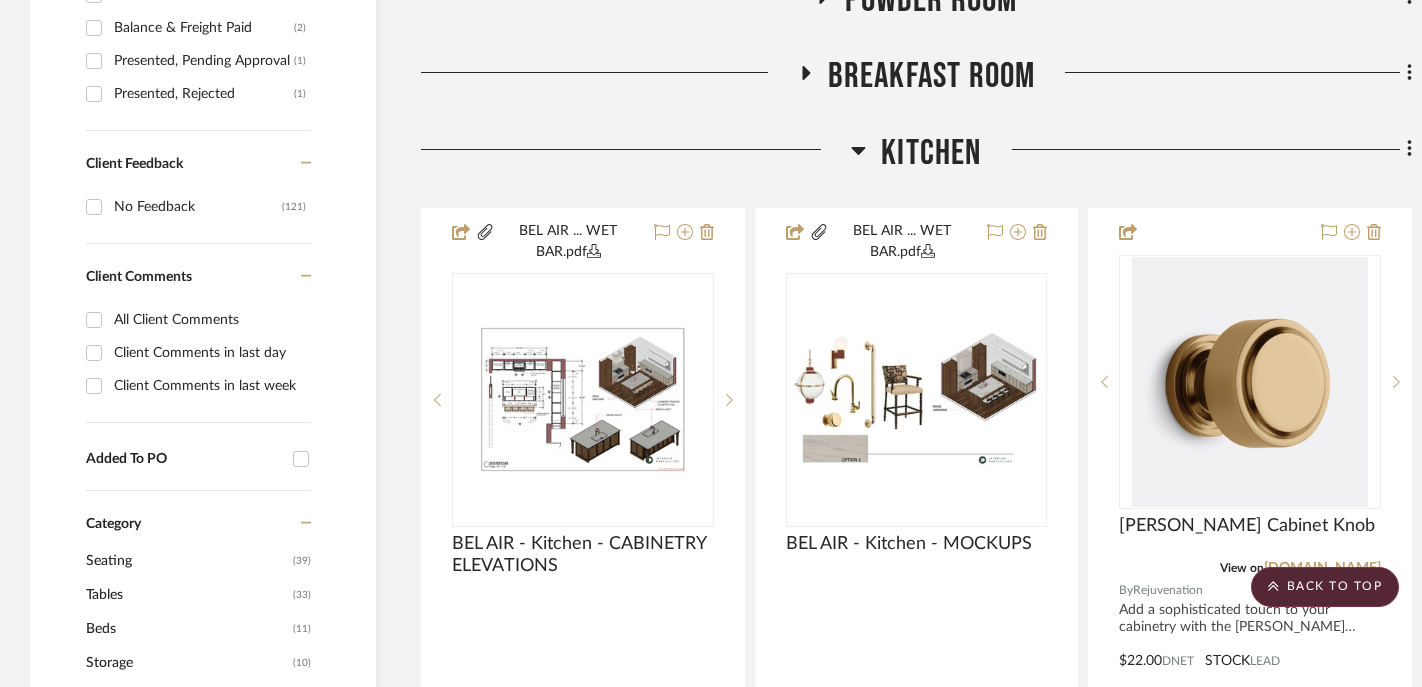 click on "Kitchen" 